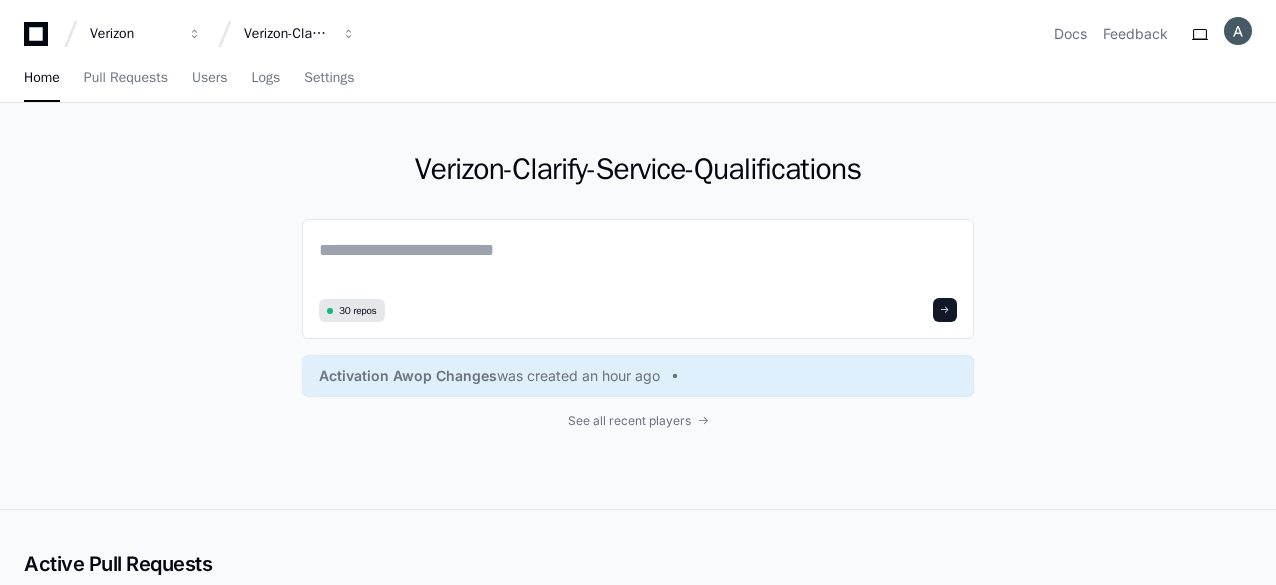 scroll, scrollTop: 0, scrollLeft: 0, axis: both 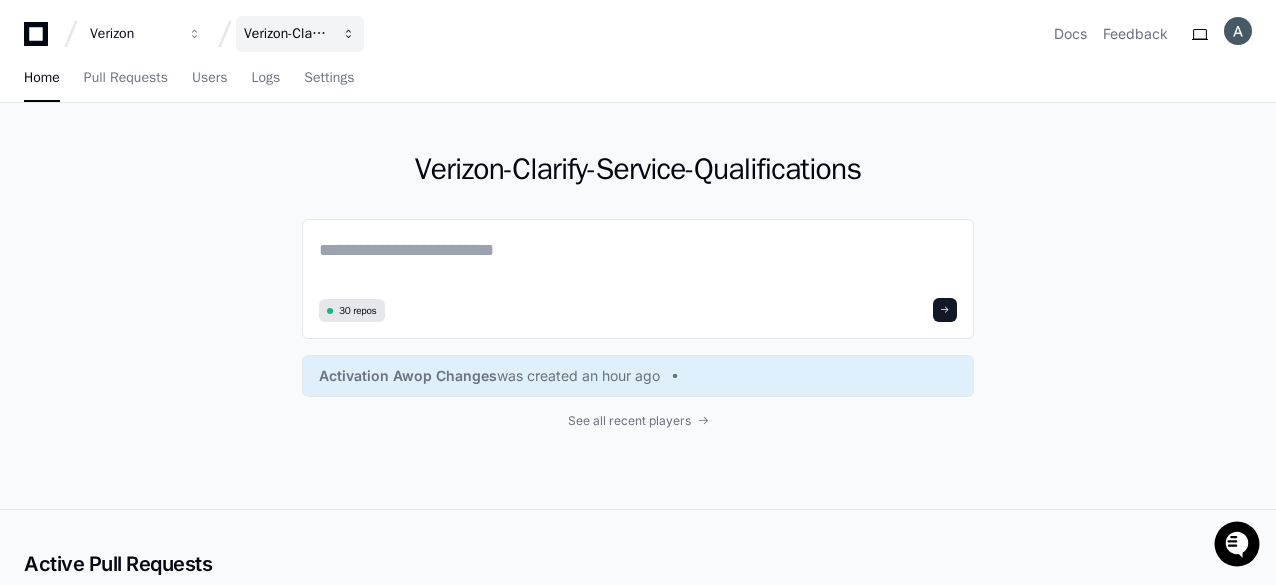 click on "Verizon-Clarify-Service-Qualifications" at bounding box center (133, 34) 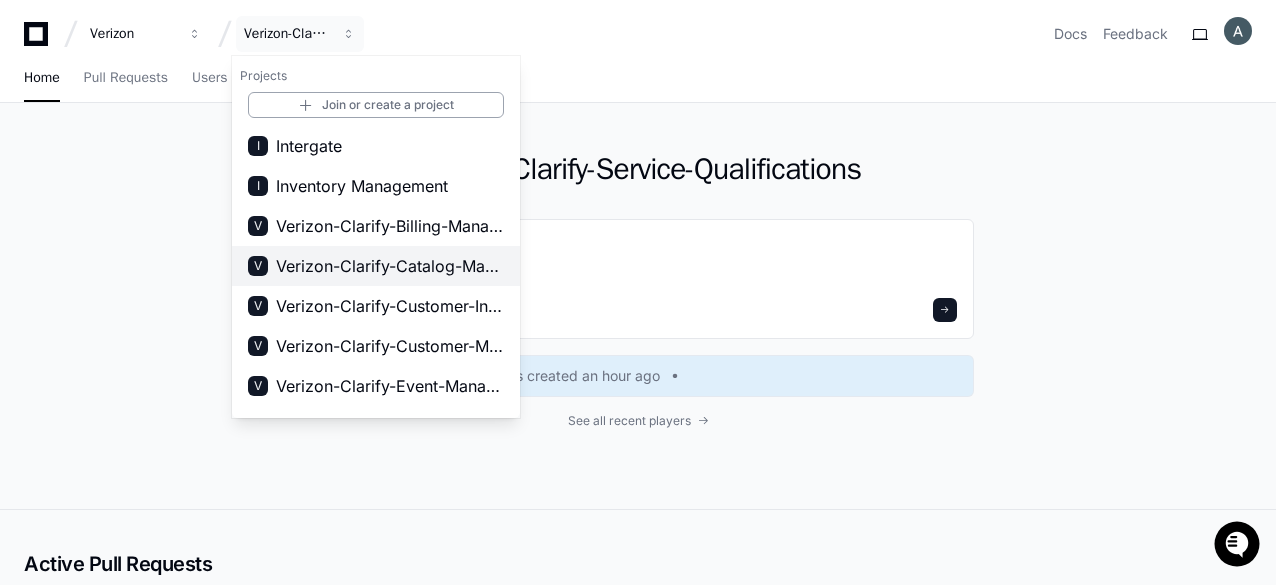 click on "Verizon-Clarify-Catalog-Management" at bounding box center (390, 266) 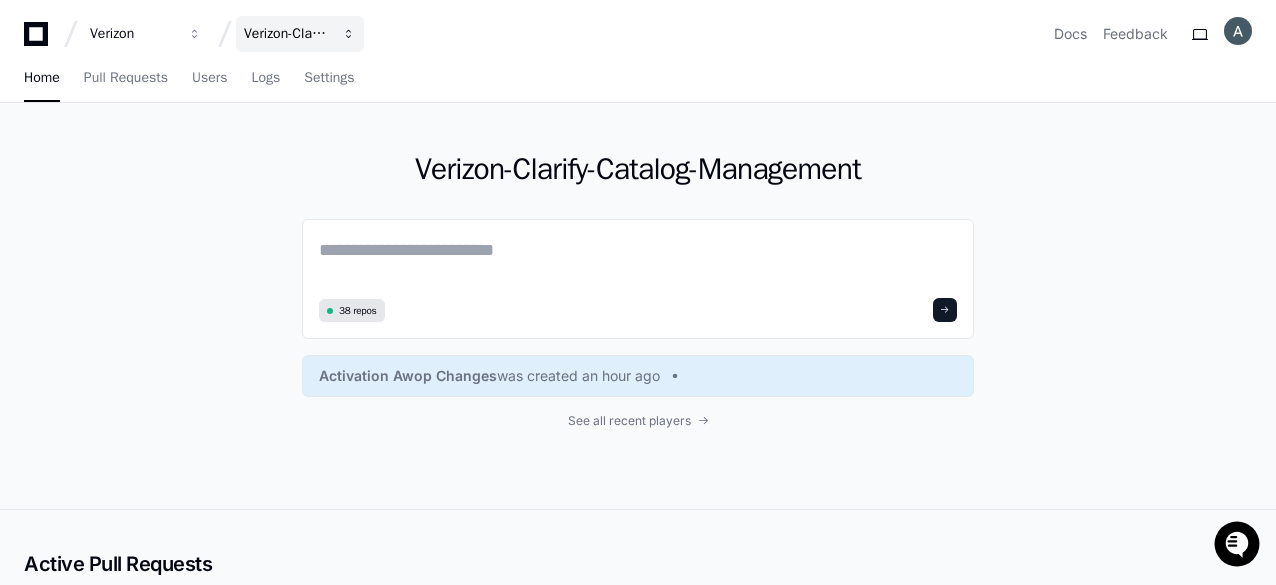 click on "Verizon-Clarify-Catalog-Management" at bounding box center [133, 34] 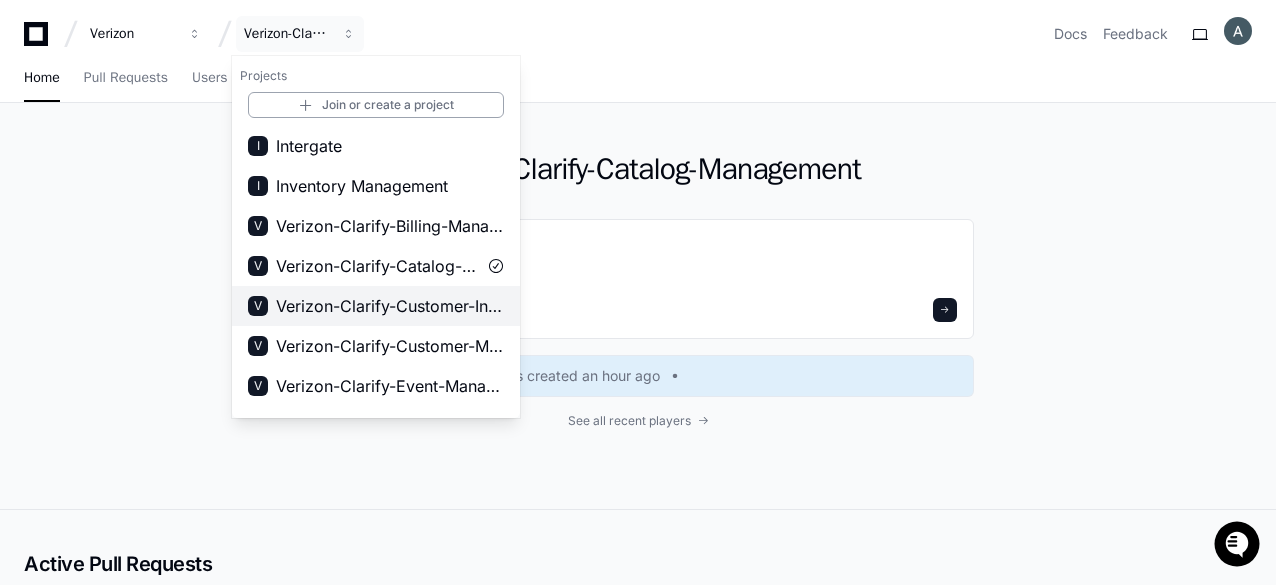click on "Verizon-Clarify-Customer-Integrations" at bounding box center [390, 306] 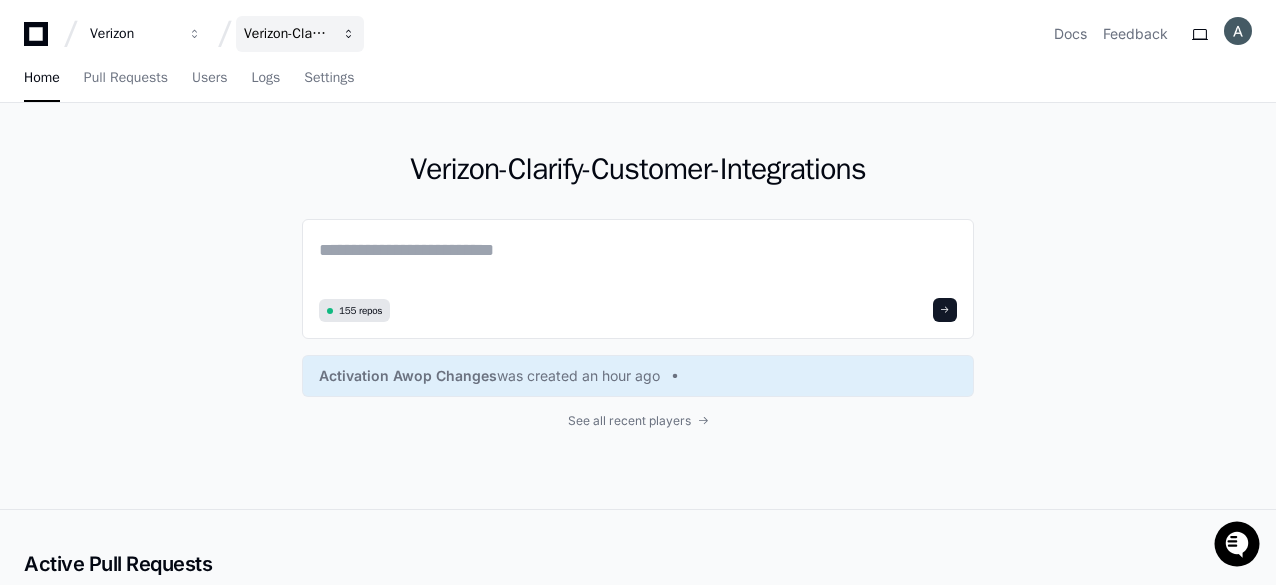 click on "Verizon-Clarify-Customer-Integrations" at bounding box center [133, 34] 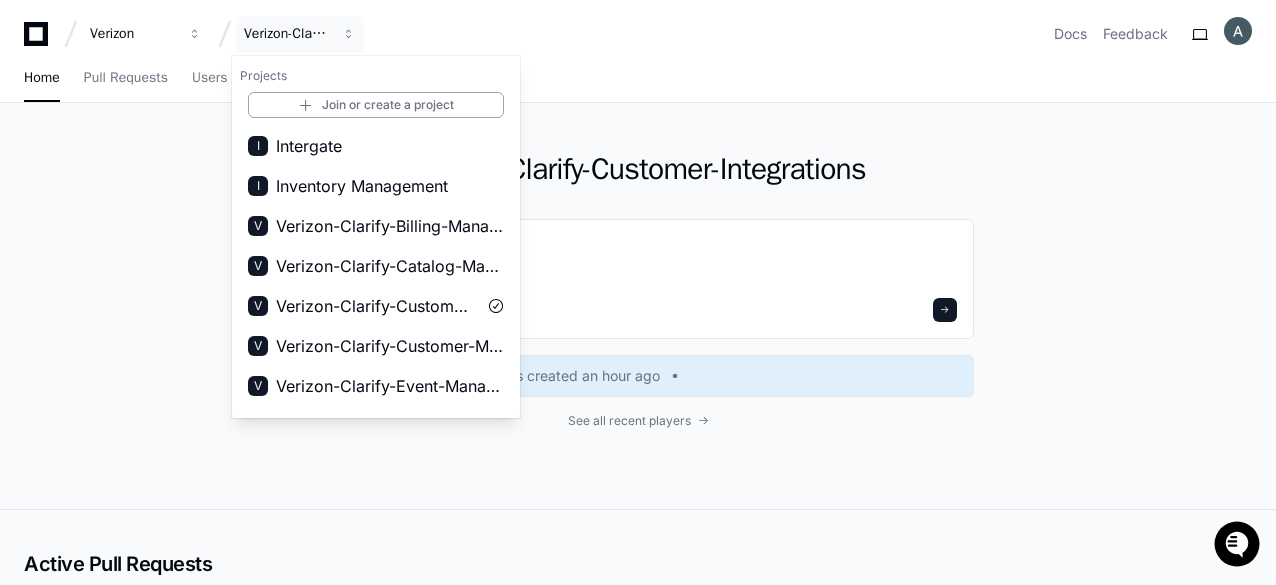 click on "Verizon-Clarify-Customer-Management" at bounding box center (390, 346) 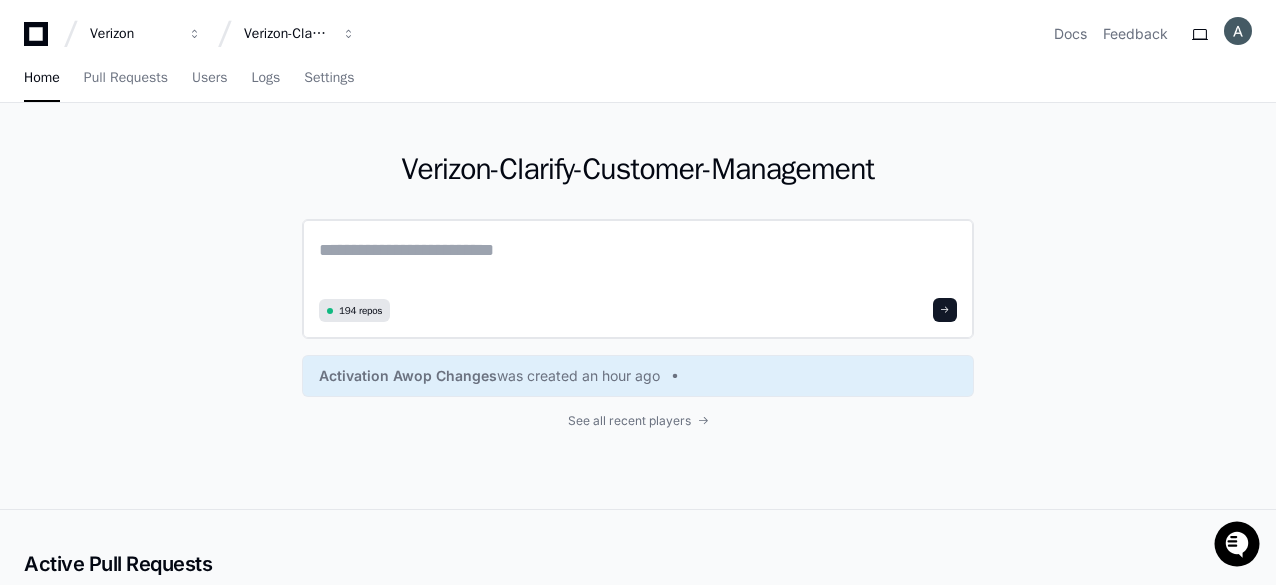 paste on "**********" 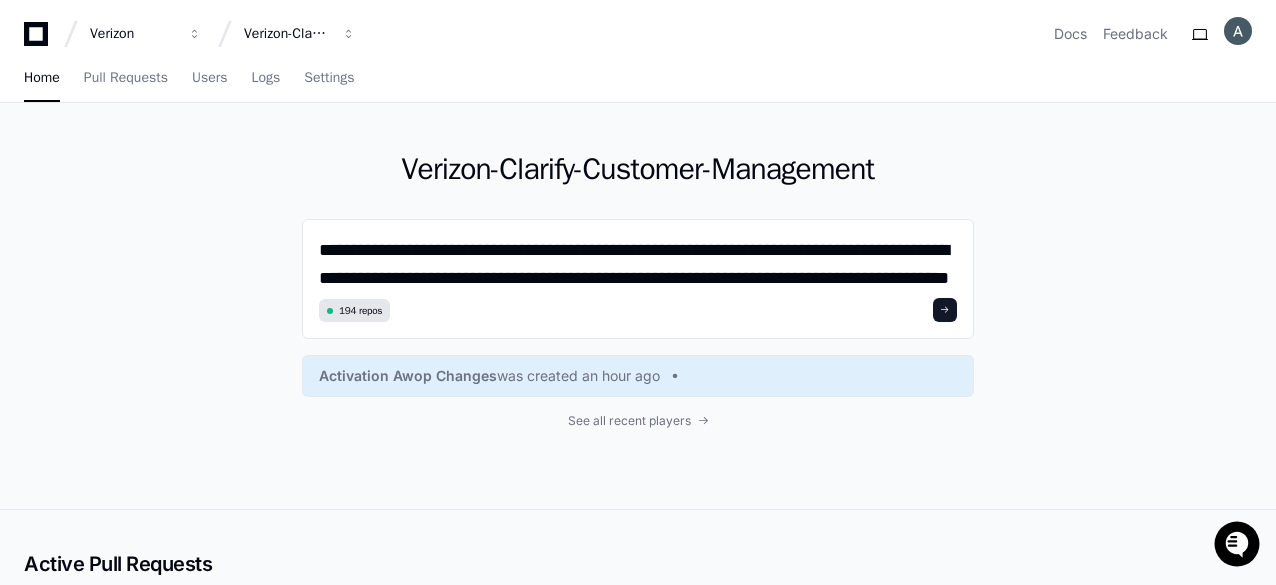 scroll, scrollTop: 26, scrollLeft: 0, axis: vertical 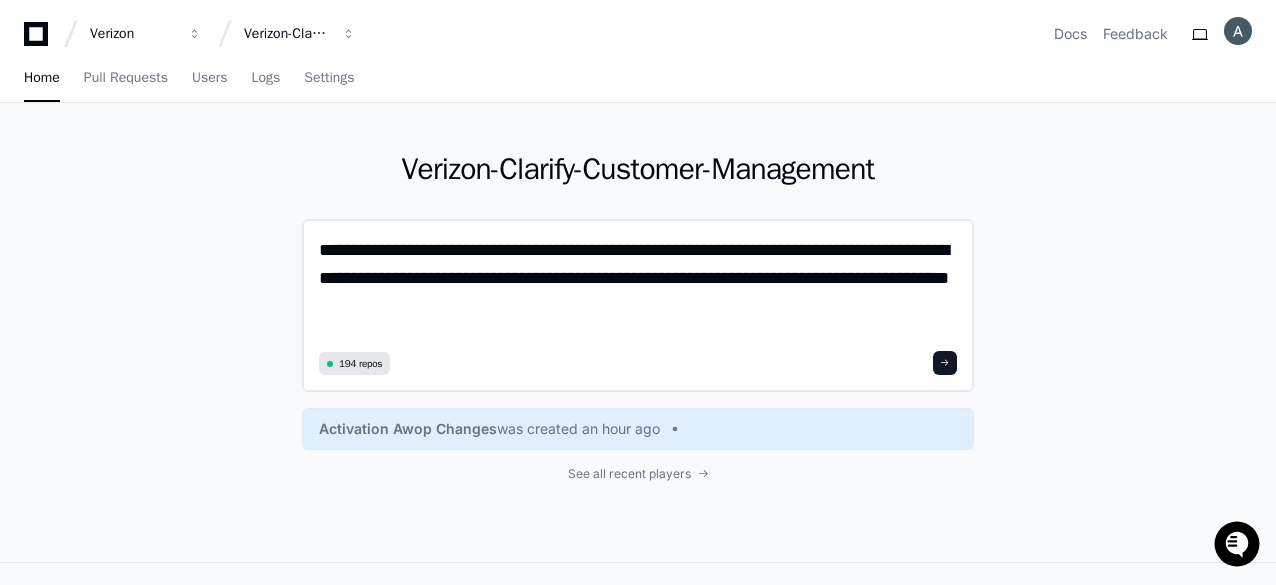 click on "**********" 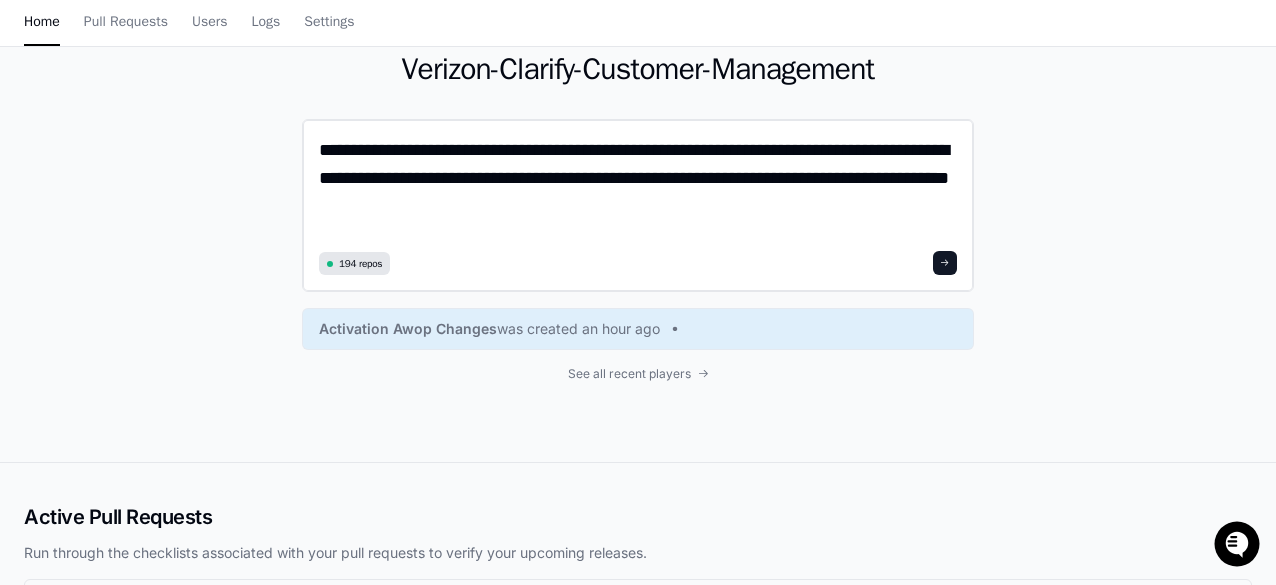 scroll, scrollTop: 0, scrollLeft: 0, axis: both 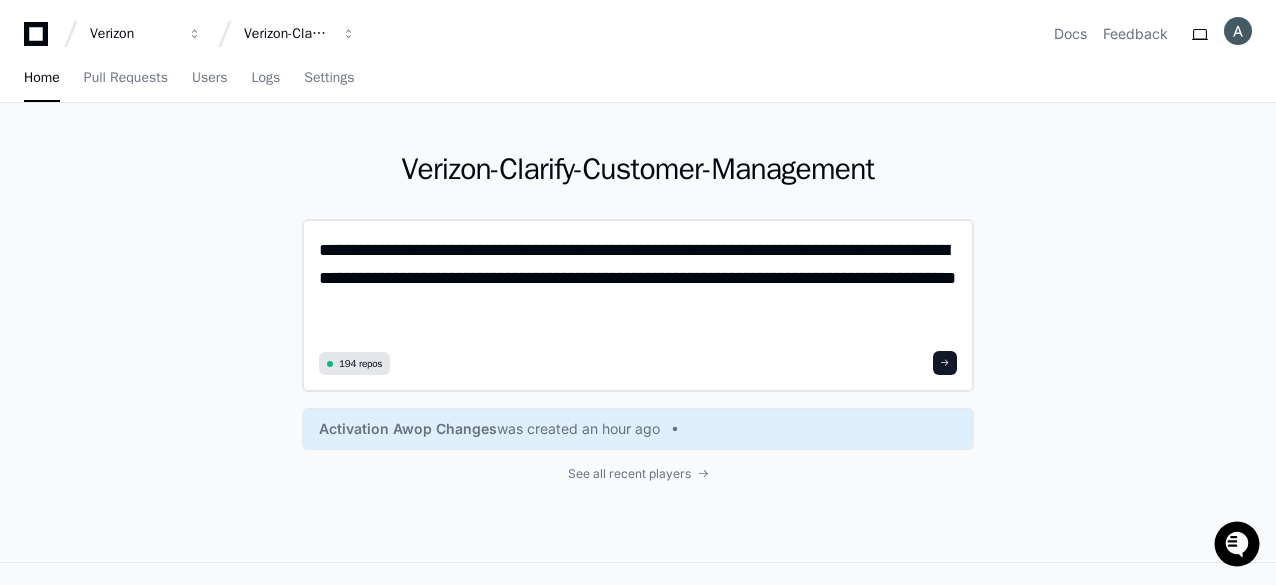 click on "**********" 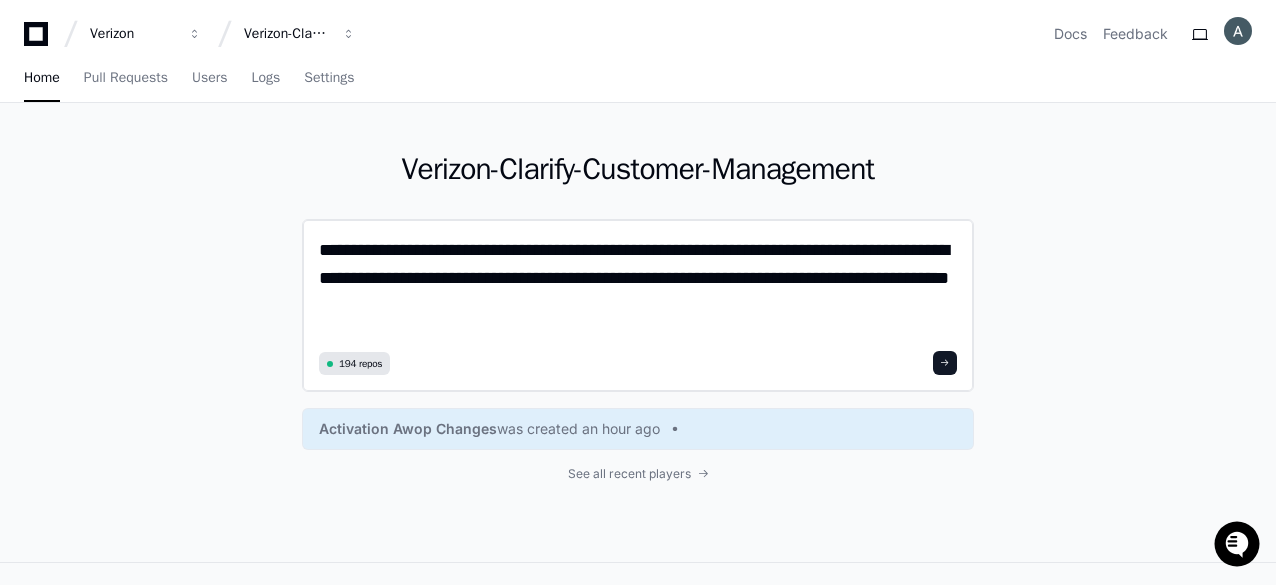 click on "**********" 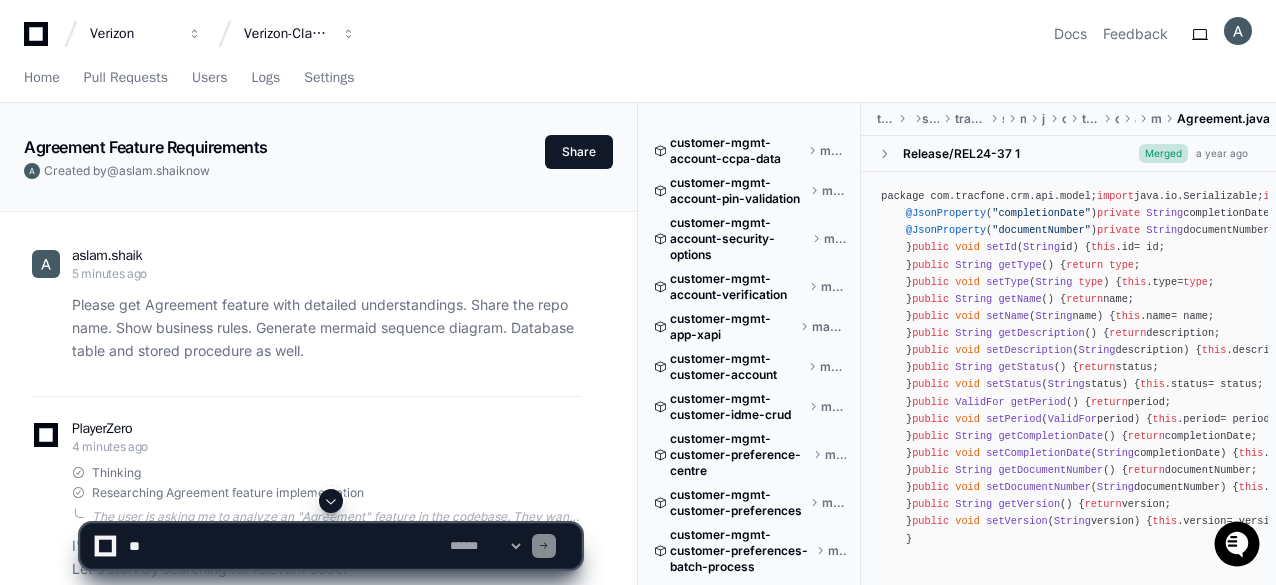 click on "Home Pull Requests Users Logs Settings" at bounding box center [638, 79] 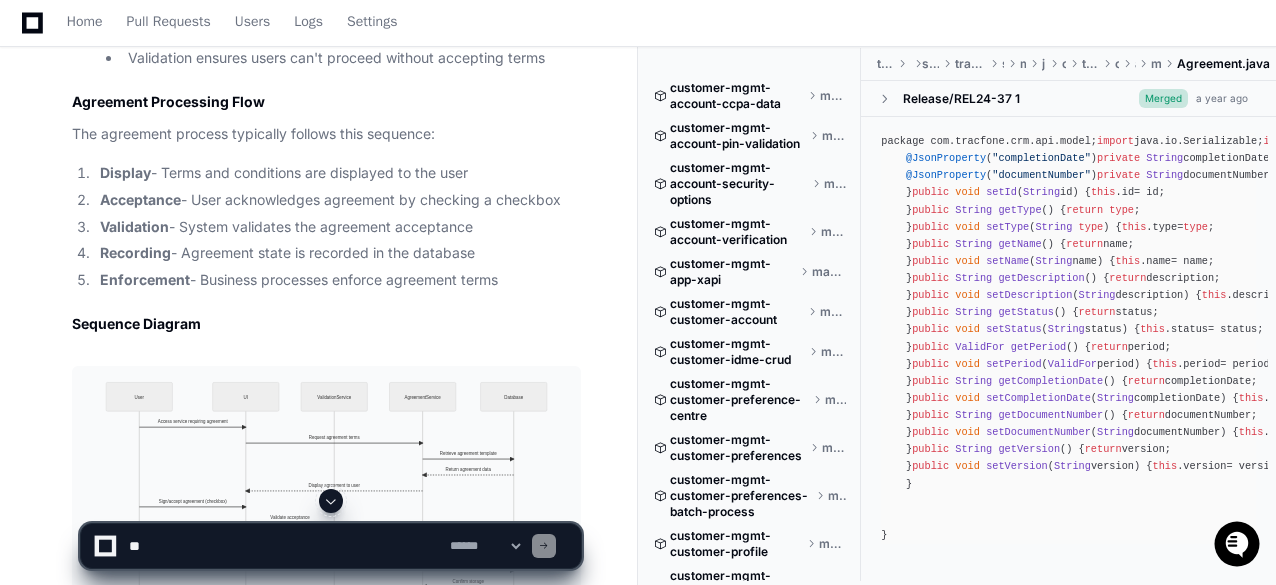 scroll, scrollTop: 2900, scrollLeft: 0, axis: vertical 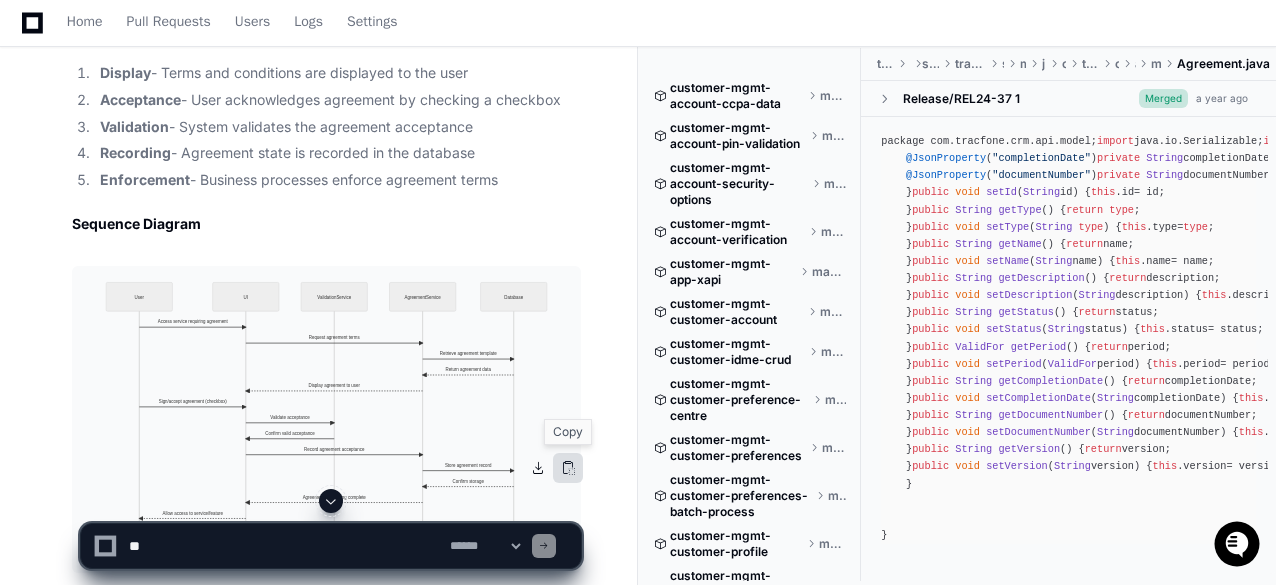click at bounding box center (568, 468) 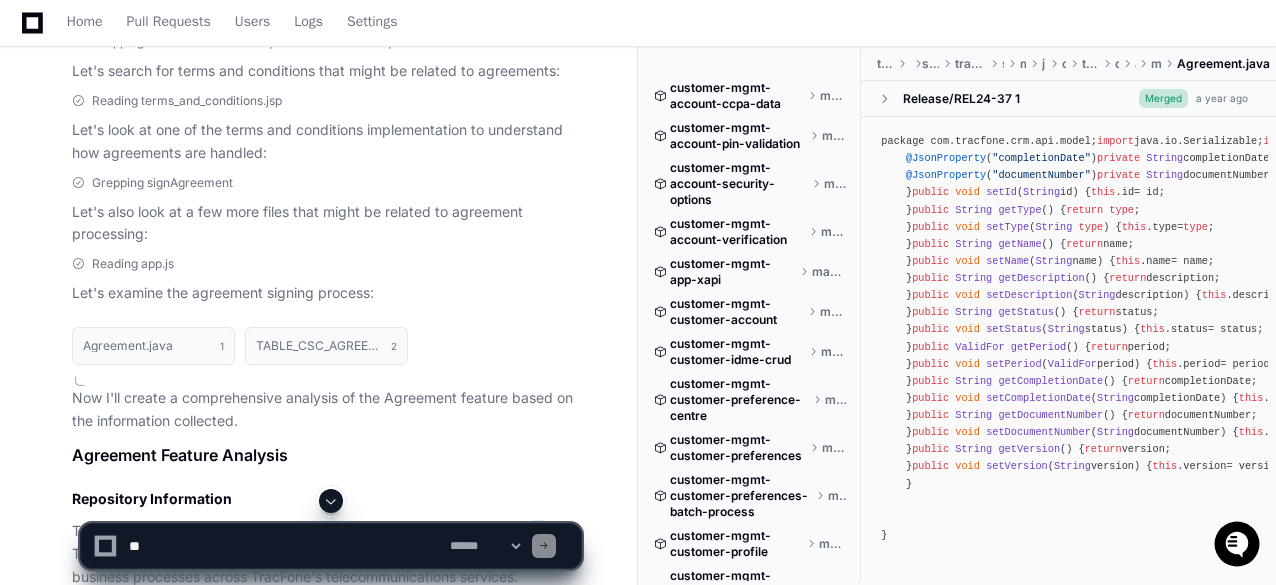 scroll, scrollTop: 1200, scrollLeft: 0, axis: vertical 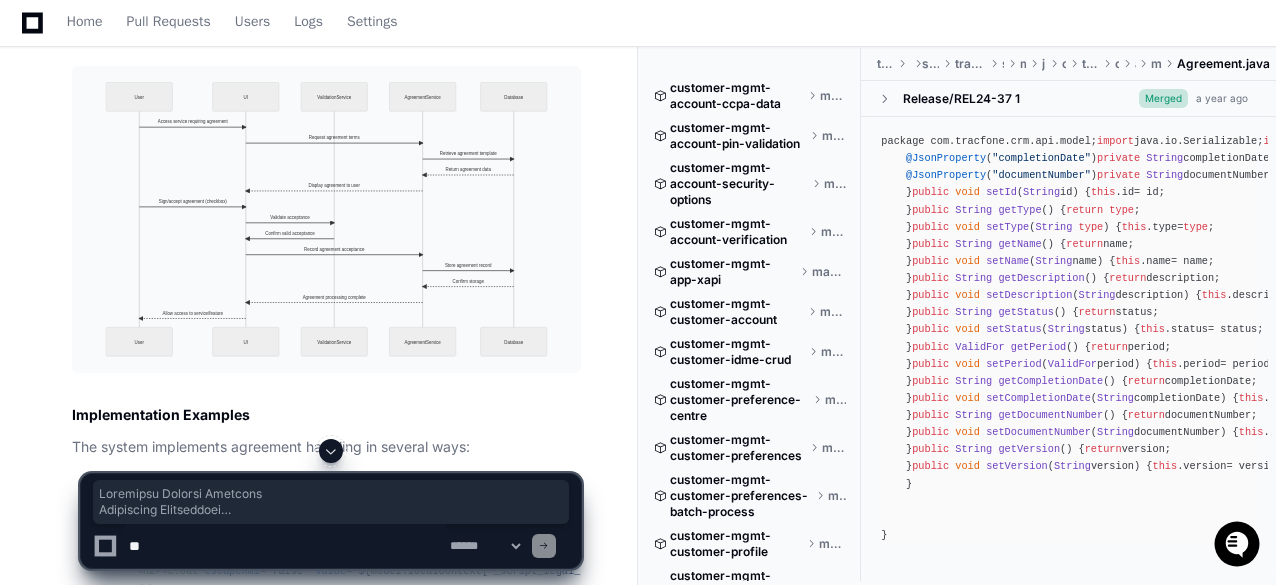 drag, startPoint x: 119, startPoint y: 269, endPoint x: 229, endPoint y: 209, distance: 125.299644 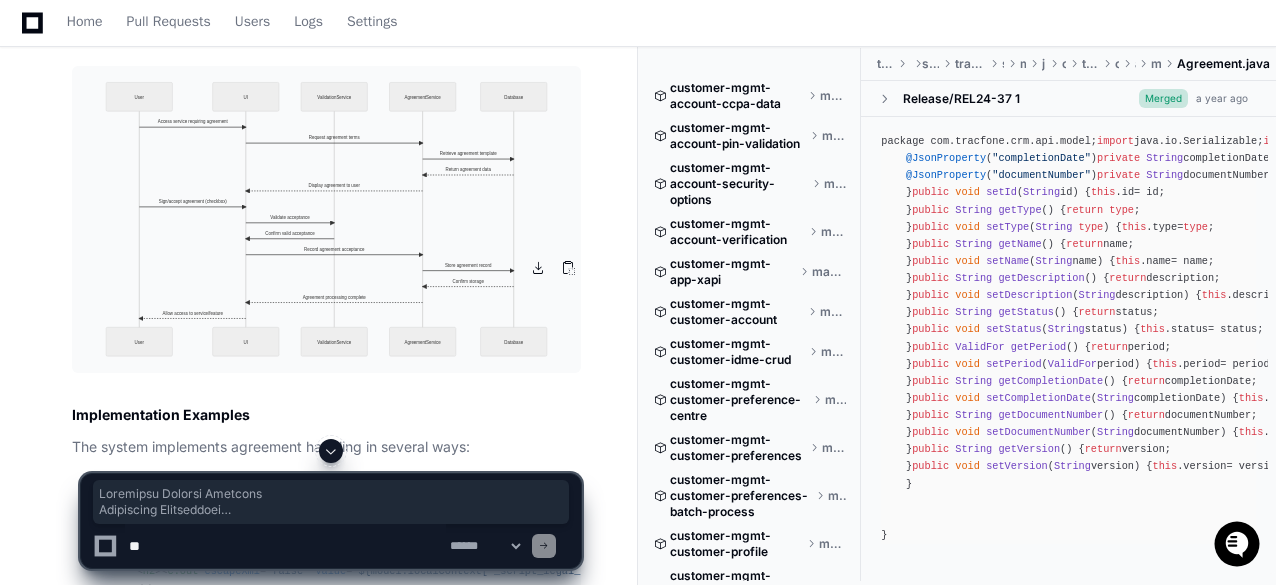 scroll, scrollTop: 3400, scrollLeft: 0, axis: vertical 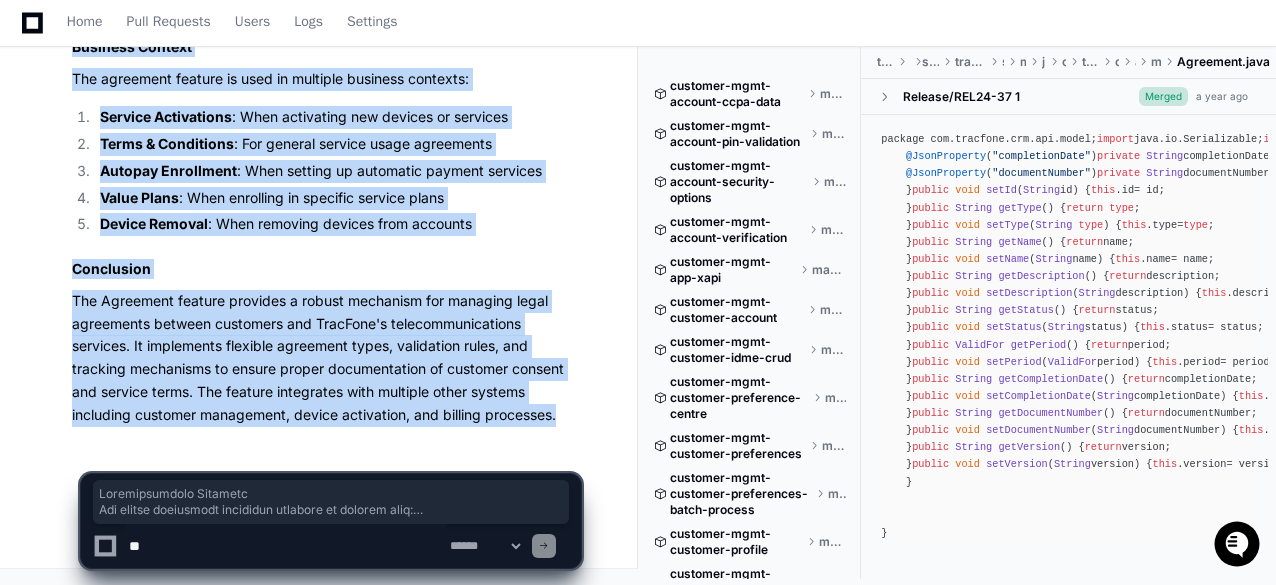 drag, startPoint x: 149, startPoint y: 301, endPoint x: 559, endPoint y: 413, distance: 425.02234 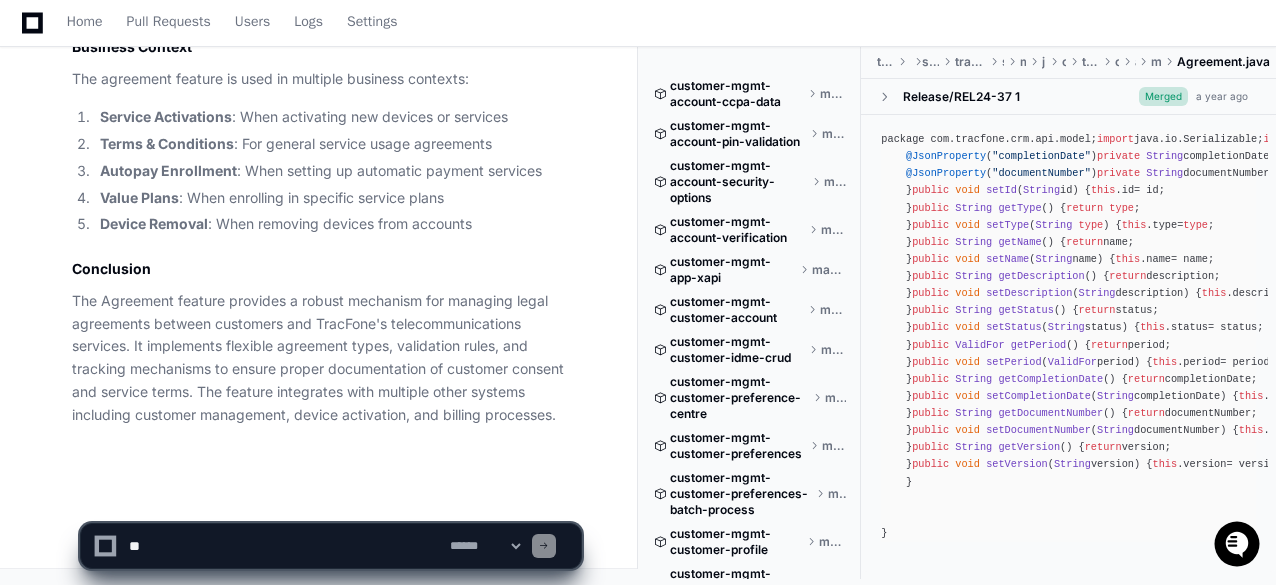 scroll, scrollTop: 0, scrollLeft: 0, axis: both 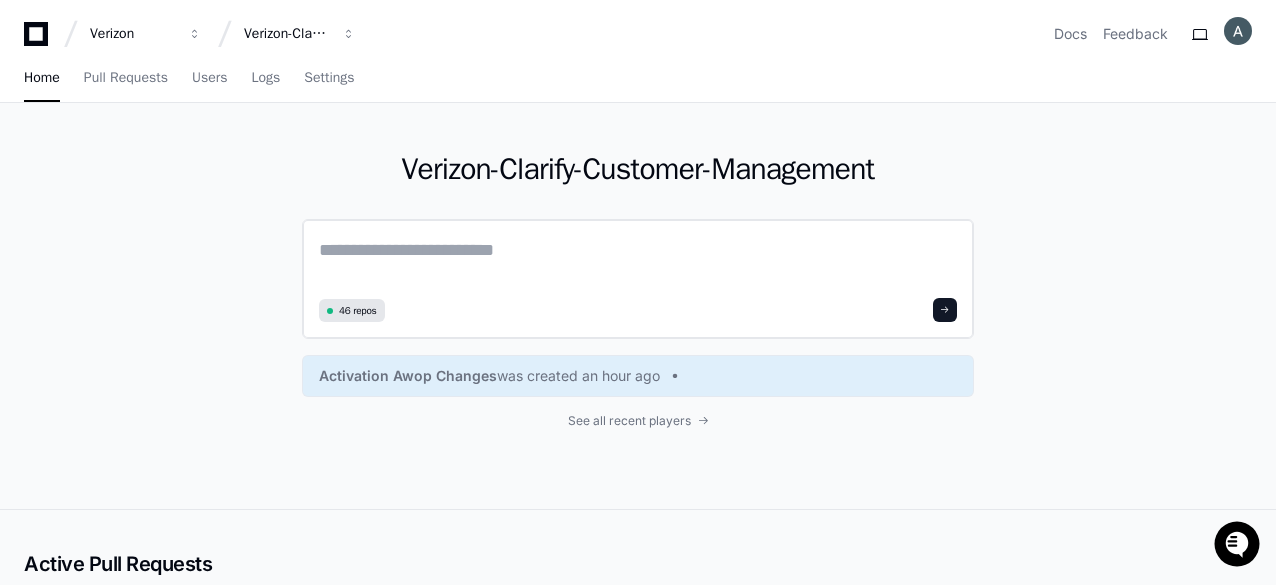 click 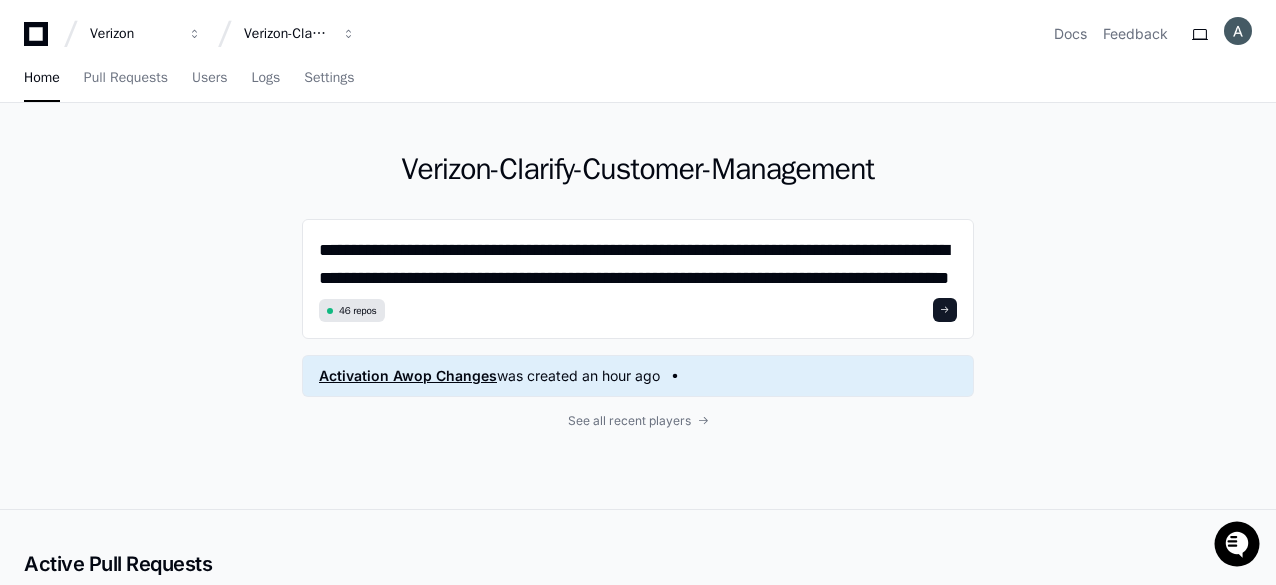 scroll, scrollTop: 26, scrollLeft: 0, axis: vertical 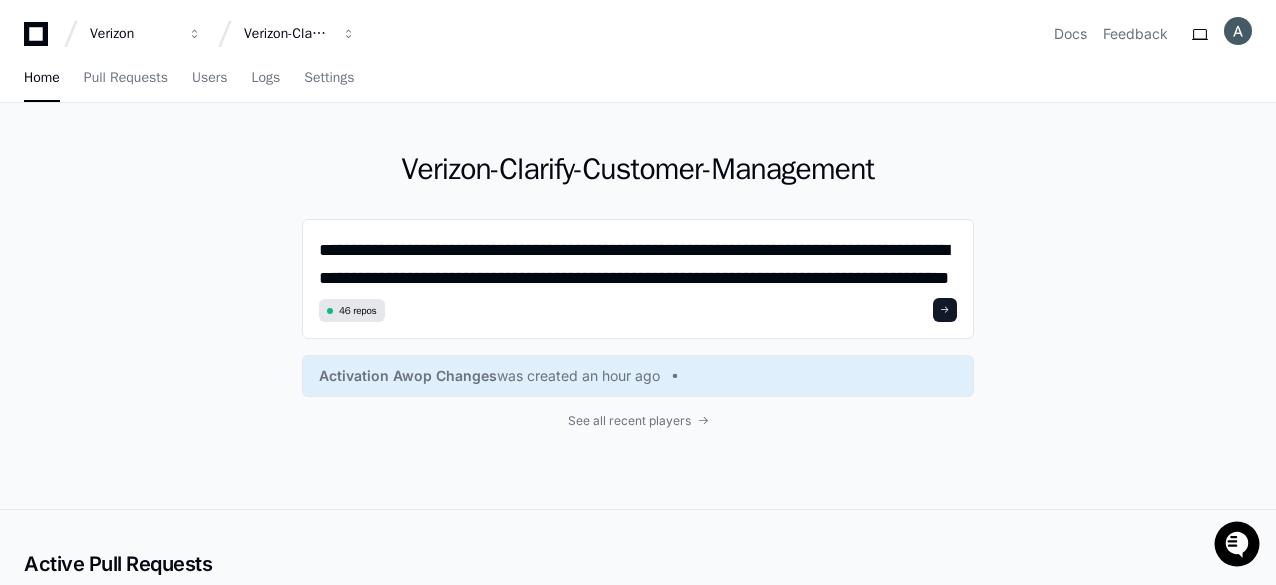 drag, startPoint x: 345, startPoint y: 251, endPoint x: 300, endPoint y: 156, distance: 105.11898 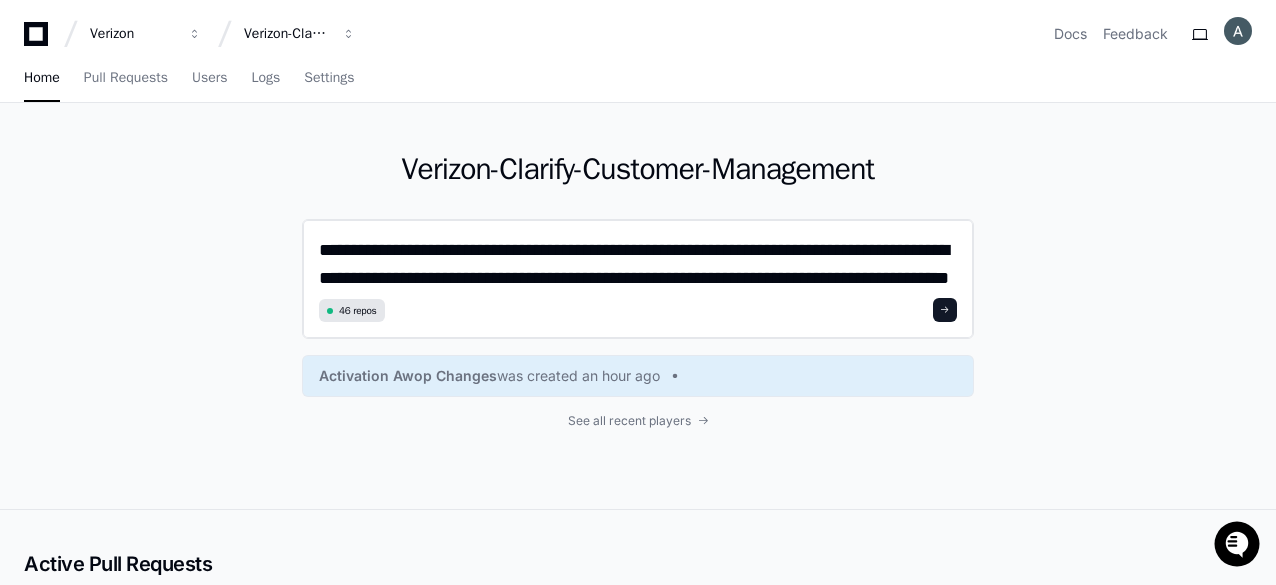 click on "**********" 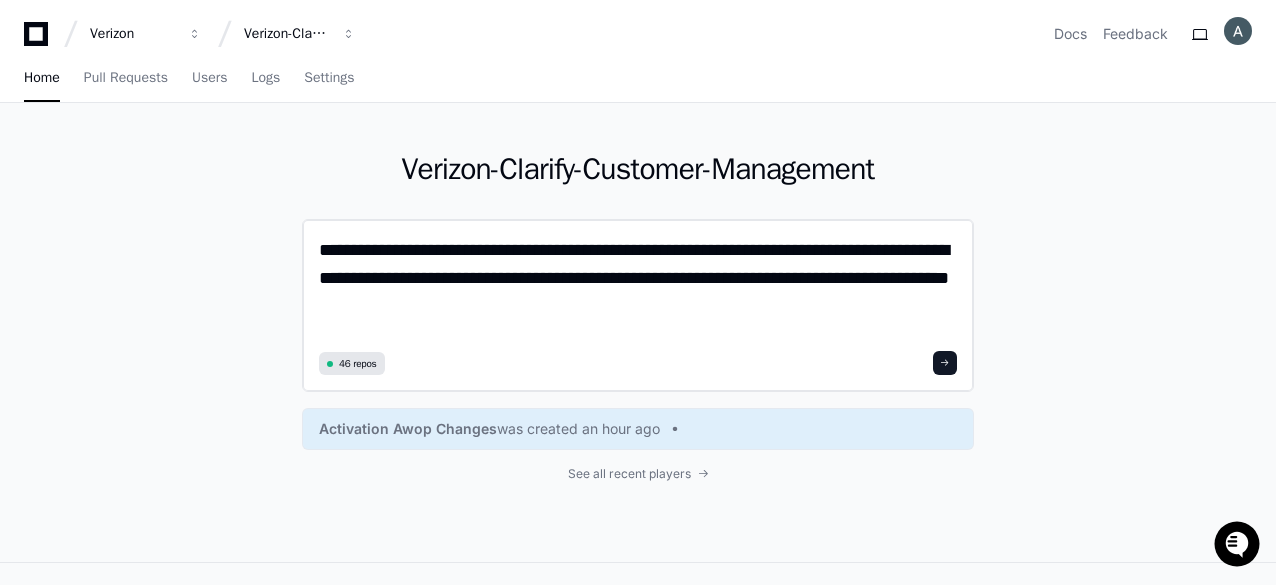 click on "**********" 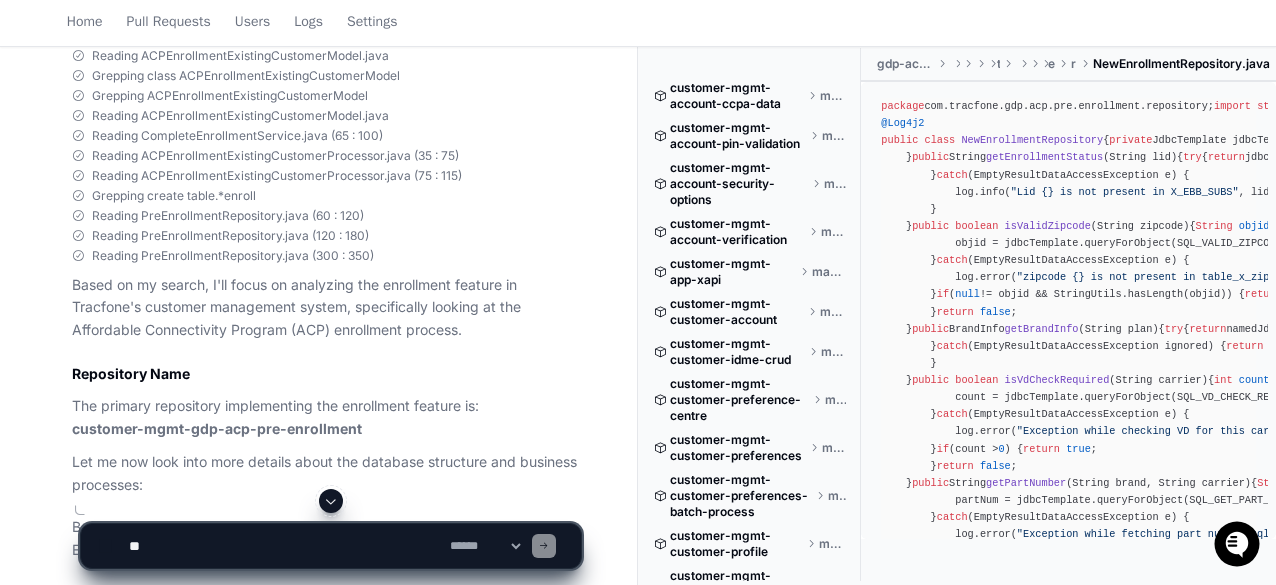 scroll, scrollTop: 1162, scrollLeft: 0, axis: vertical 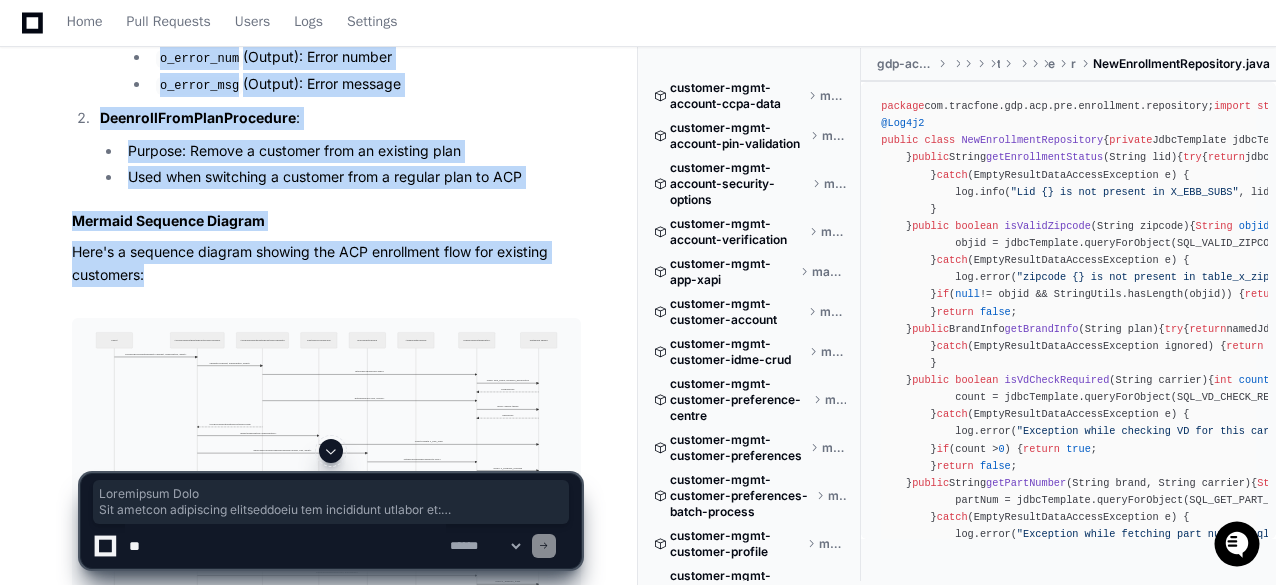 drag, startPoint x: 72, startPoint y: 173, endPoint x: 158, endPoint y: 257, distance: 120.21647 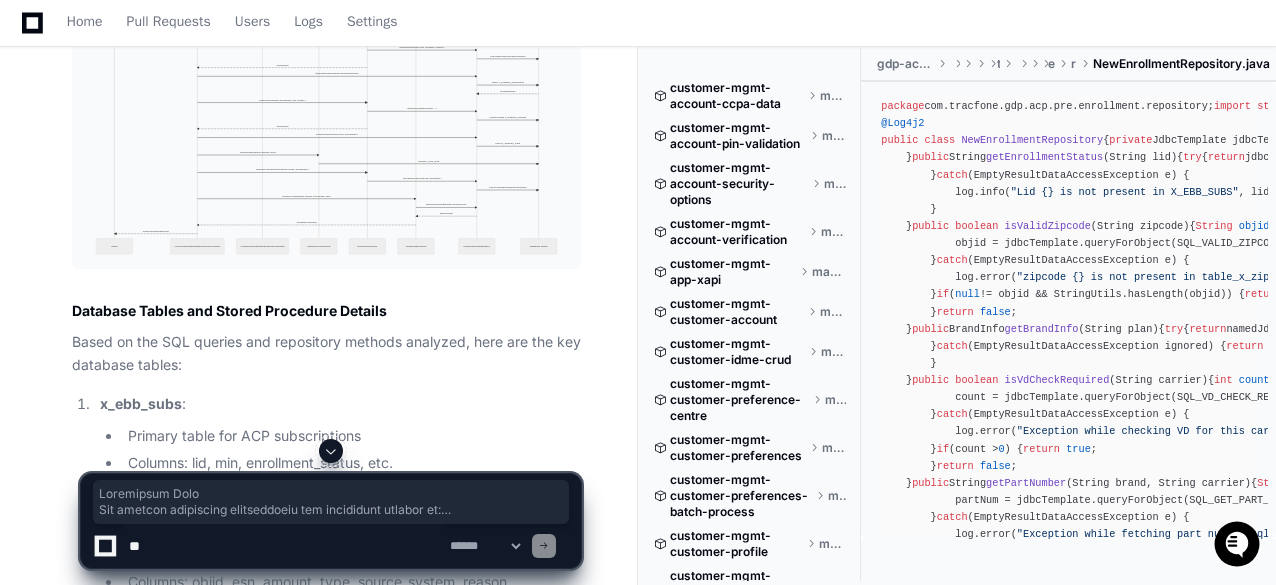 scroll, scrollTop: 4100, scrollLeft: 0, axis: vertical 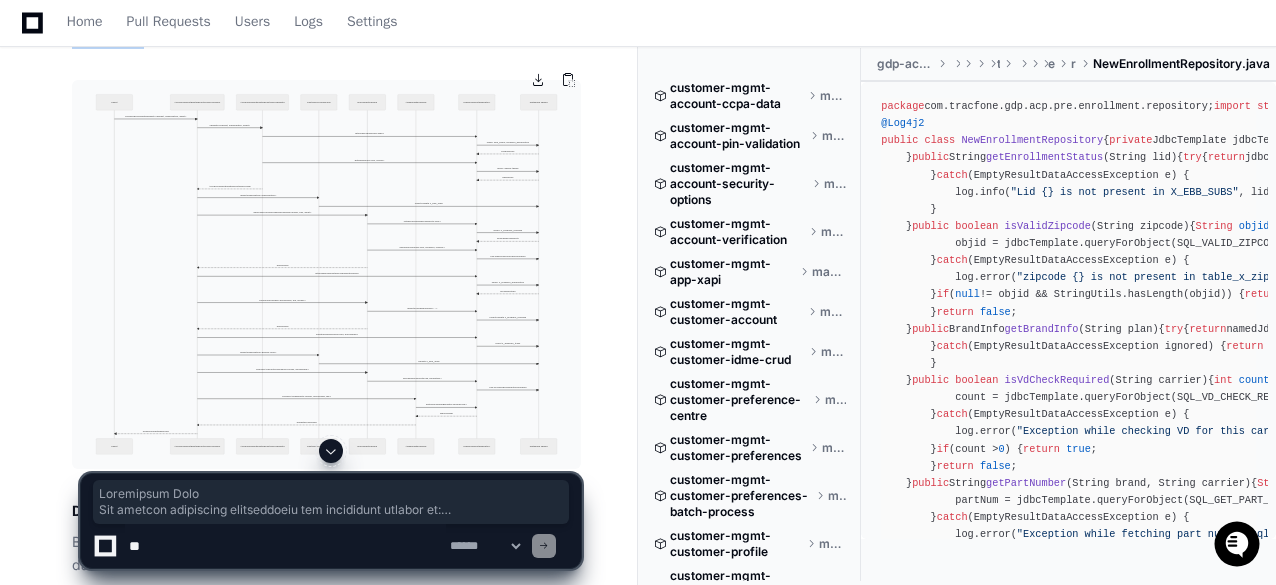click on "aslam.shaik 5 minutes ago Please get Enrollment feature with detailed understandings. Share the repo name. Show business rules. Generate mermaid sequence diagram. Database table and stored procedure as well
PlayerZero 5 minutes ago Thinking Researching enrollment process repository customer management  The user wants me to analyze the enrollment feature across the codebase, focusing on:
1. Detailed understanding of the enrollment feature
2. Repository name where it's implemented
3. Business rules
4. Mermaid sequence diagram of the flow
5. Database tables and stored procedures
Let me first search the codebase to identify repositories related to enrollment features:
I'll start with a semantic search to find relevant code related to enrollment:  I'll help you analyze the enrollment feature across the codebase. Let me search for repositories and code related to enrollment to provide a detailed understanding.
Reading SQLConstant.java Reading Constants.java" 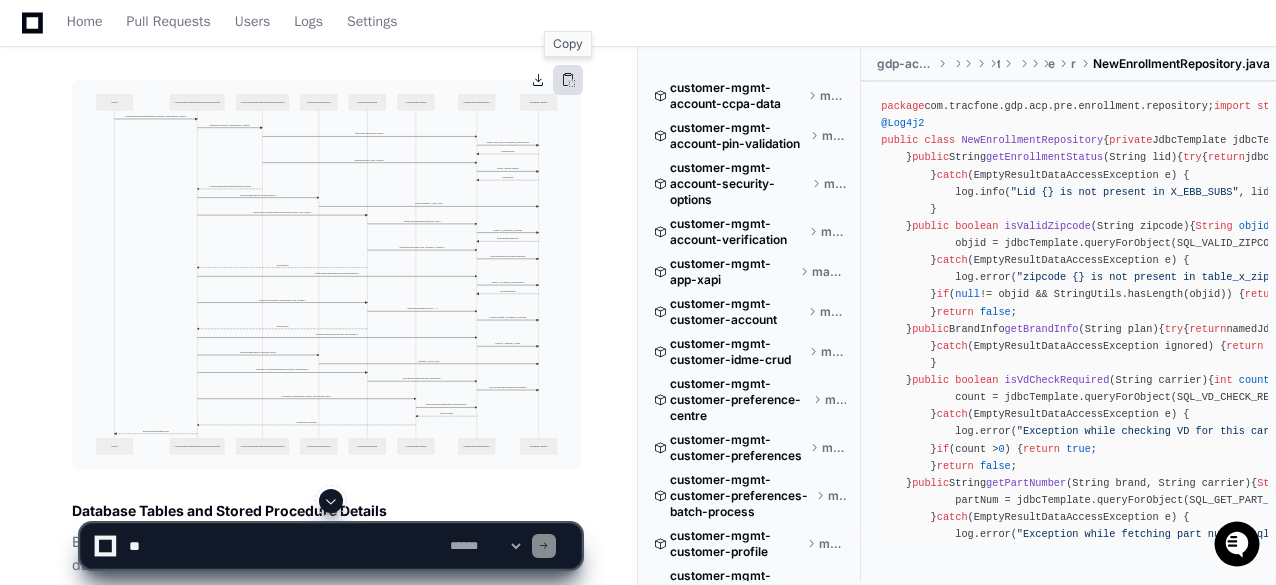click at bounding box center [568, 80] 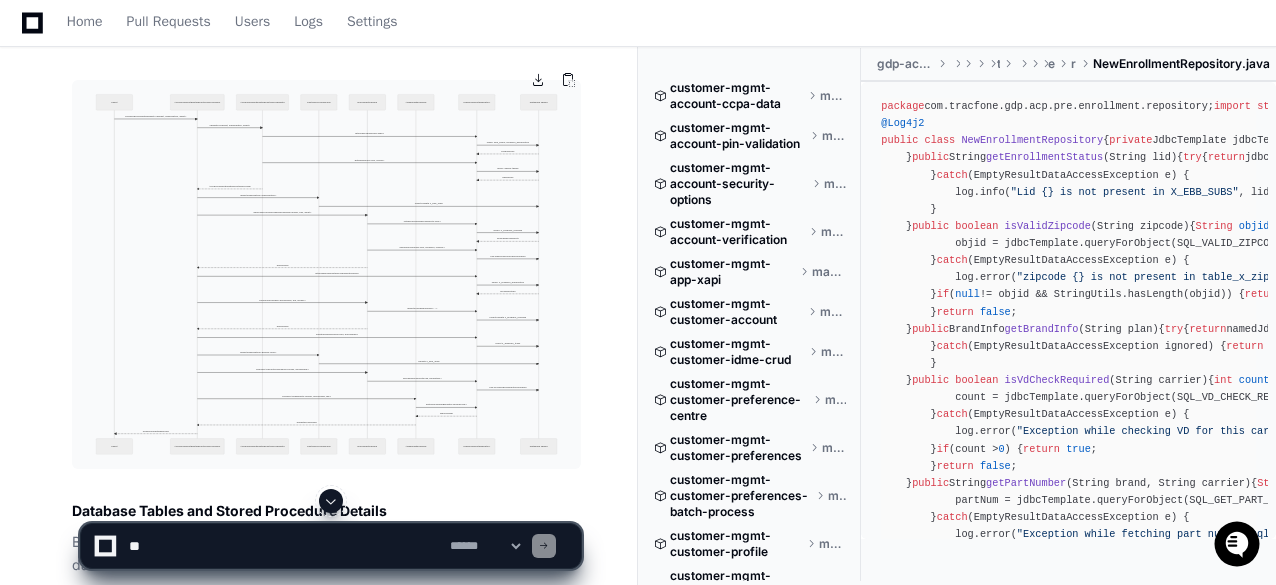 scroll, scrollTop: 4300, scrollLeft: 0, axis: vertical 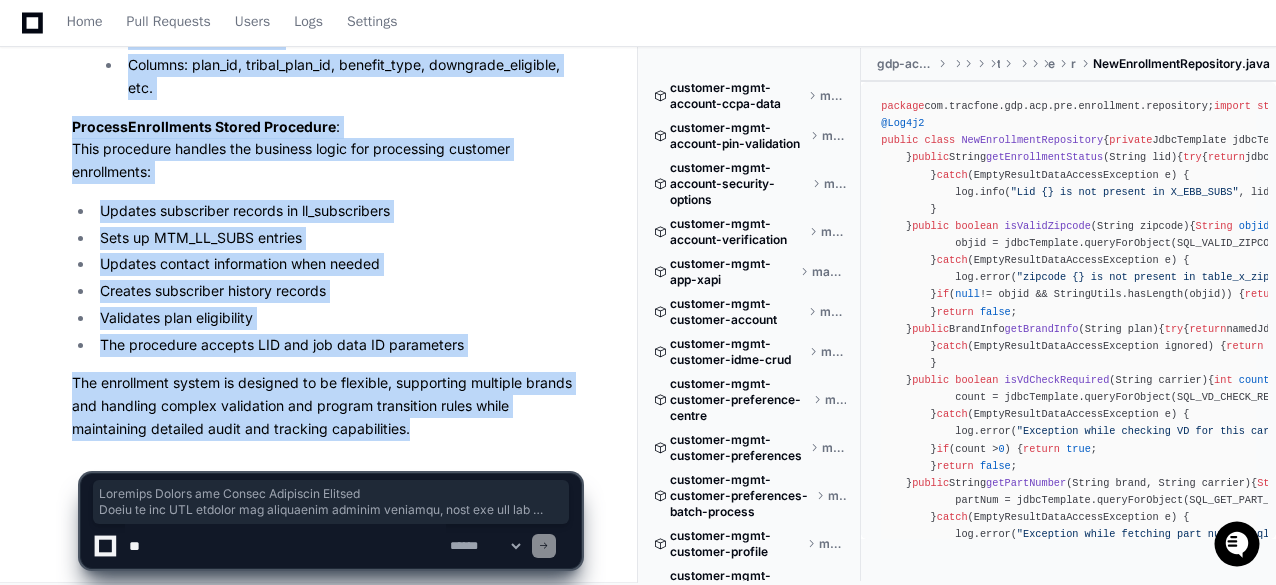drag, startPoint x: 73, startPoint y: 298, endPoint x: 441, endPoint y: 410, distance: 384.66608 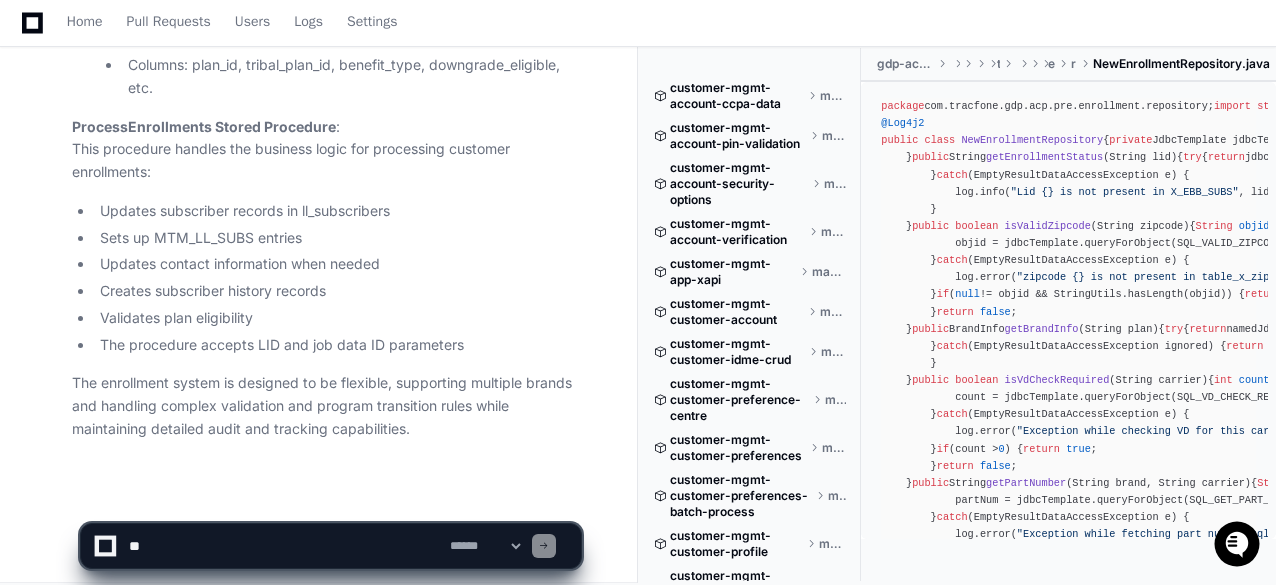 scroll, scrollTop: 0, scrollLeft: 0, axis: both 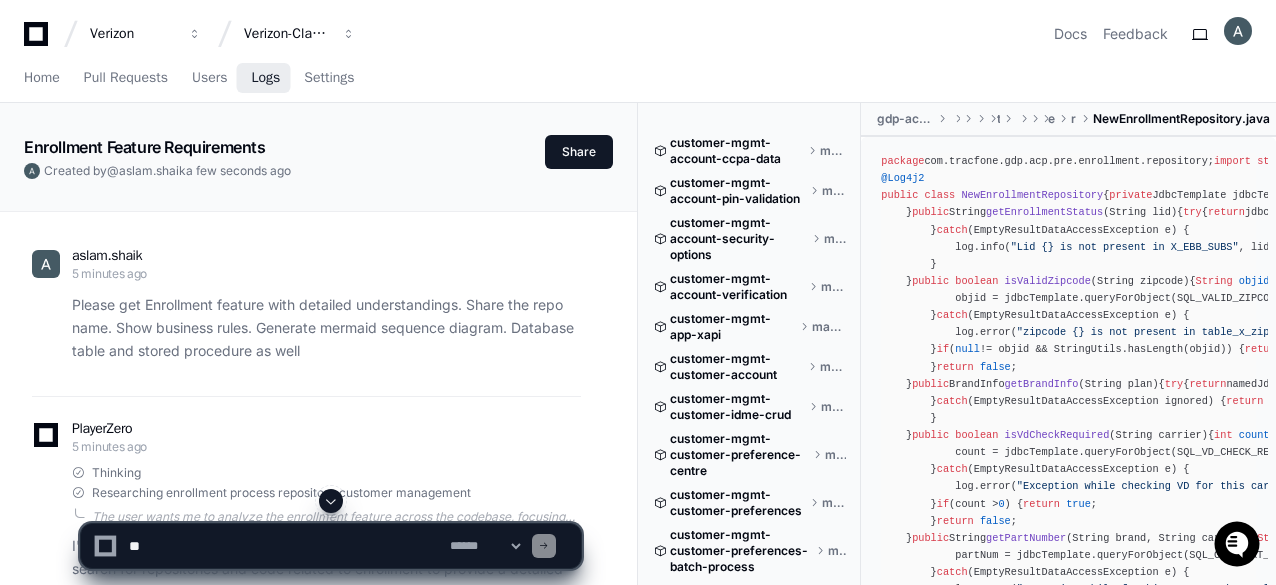 click on "Logs" at bounding box center (265, 78) 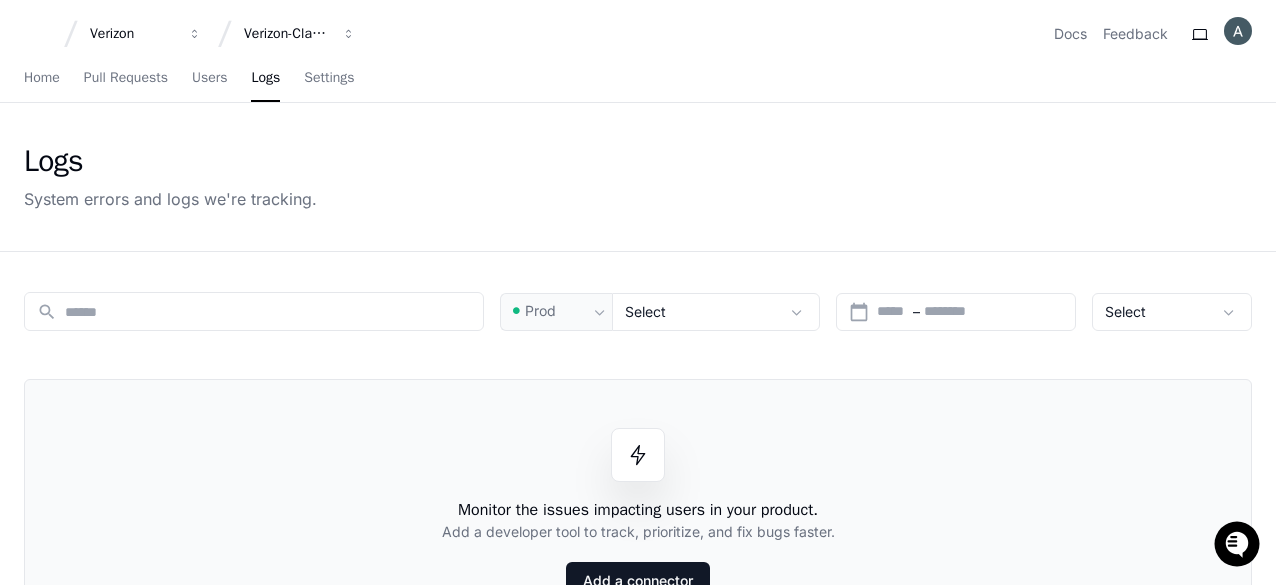 scroll, scrollTop: 100, scrollLeft: 0, axis: vertical 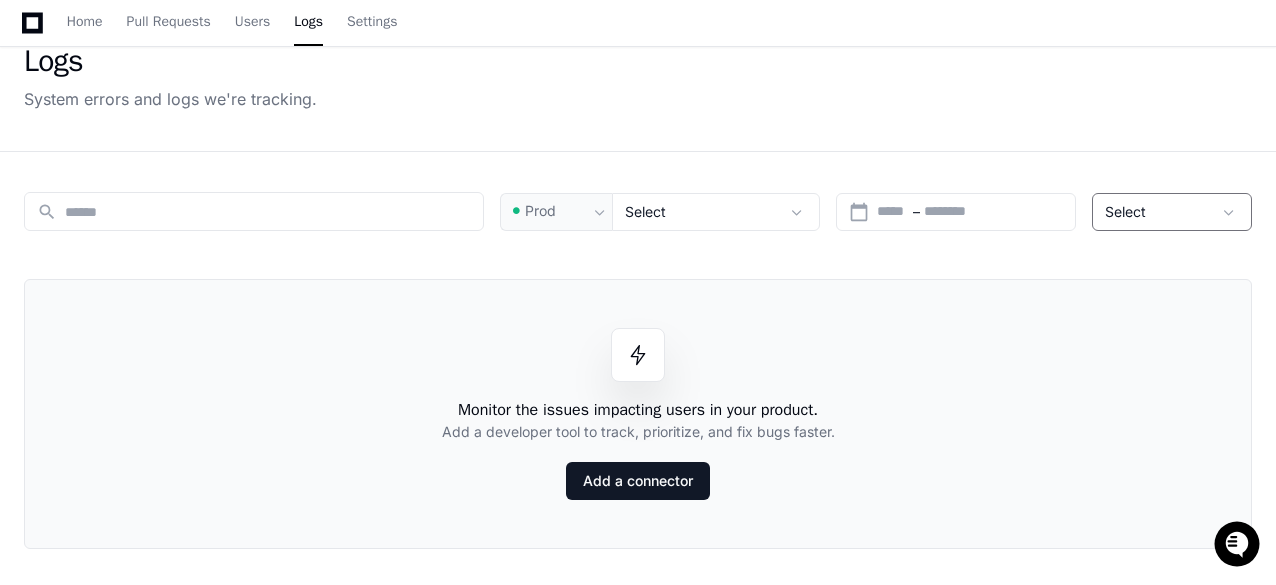click on "Select" at bounding box center (1125, 211) 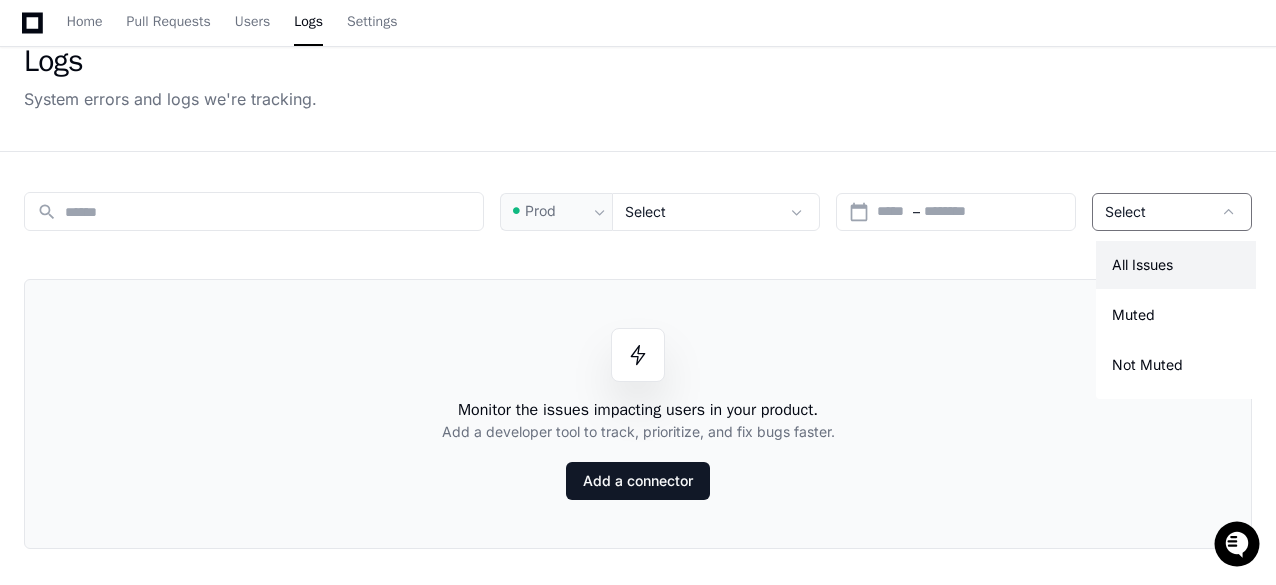 click at bounding box center [638, 292] 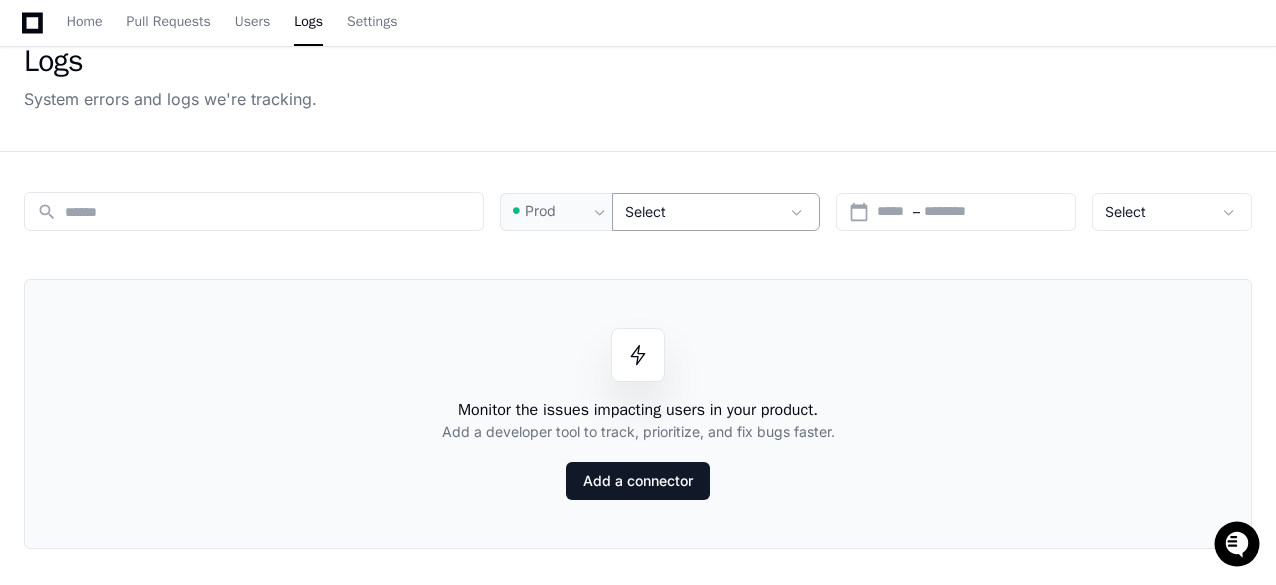 click on "Select" at bounding box center (702, 212) 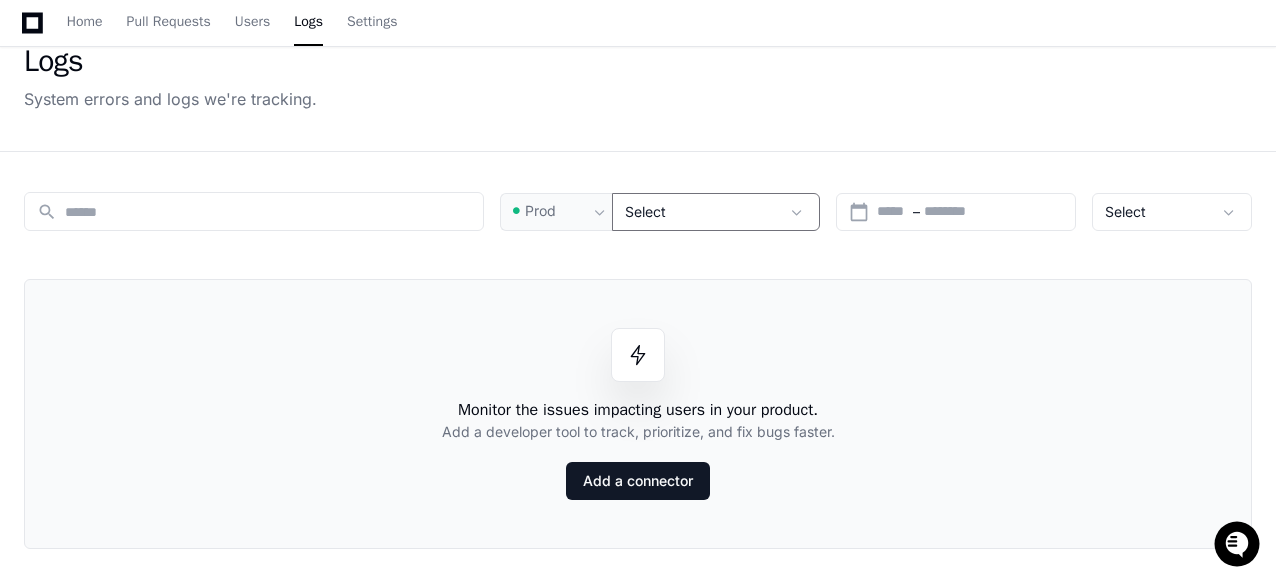 click on "search Prod Select calendar_today Start – End date Select  Monitor the issues impacting users in your product.   Add a developer tool to track, prioritize, and fix bugs faster.   Add a connector  Issue Dataset First Seen  Last Seen   Occurrences" 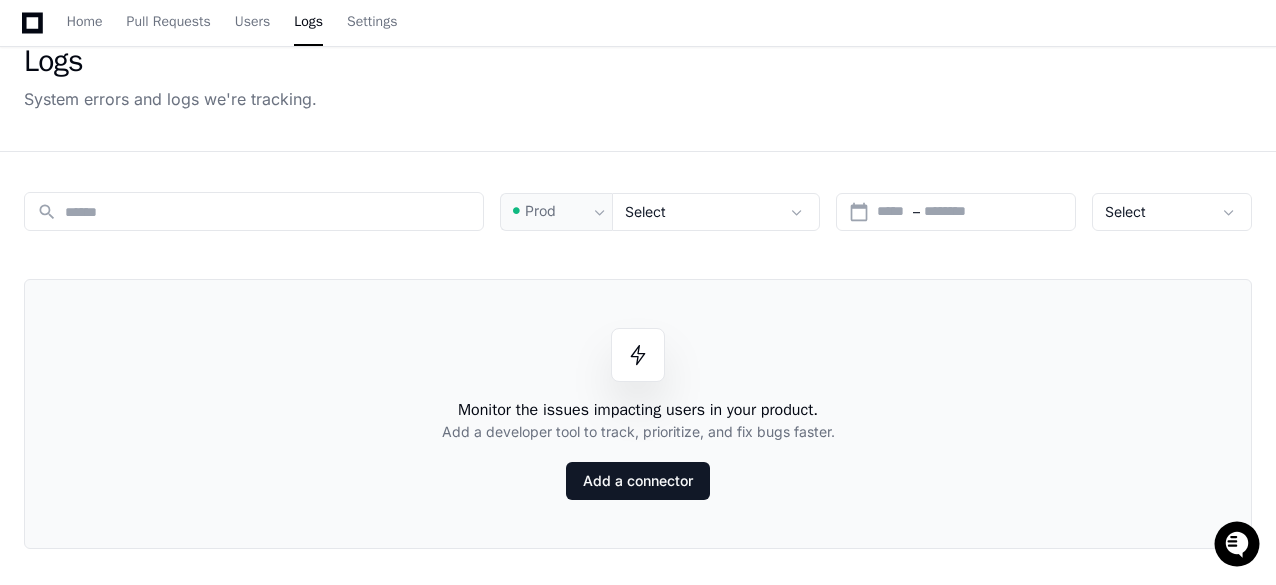 scroll, scrollTop: 0, scrollLeft: 0, axis: both 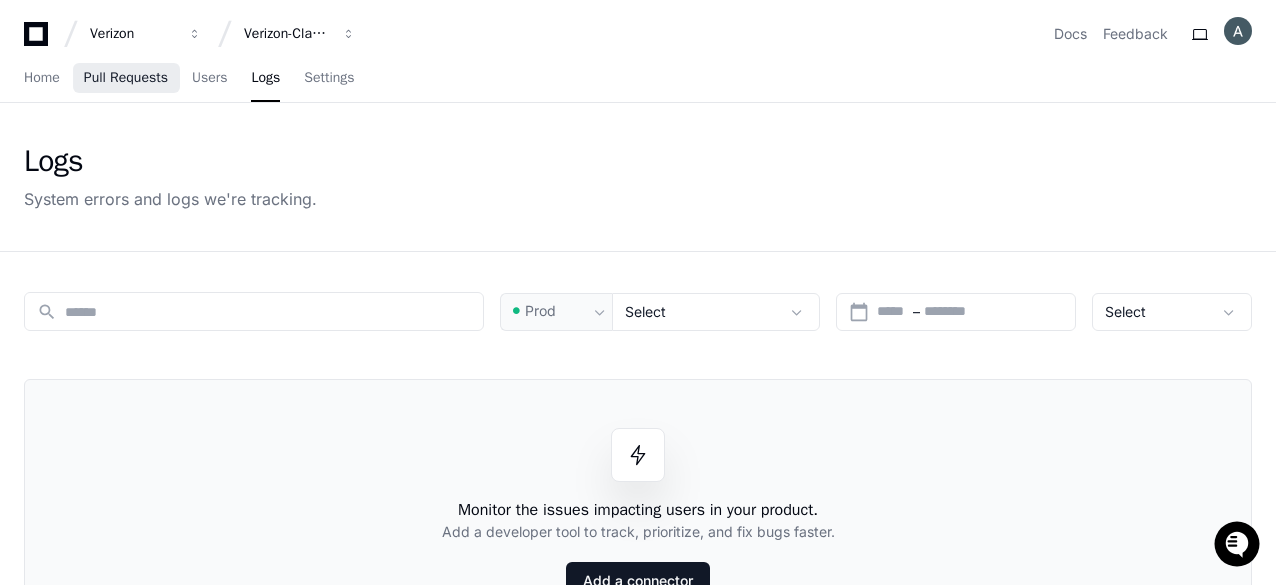 click on "Pull Requests" at bounding box center [126, 78] 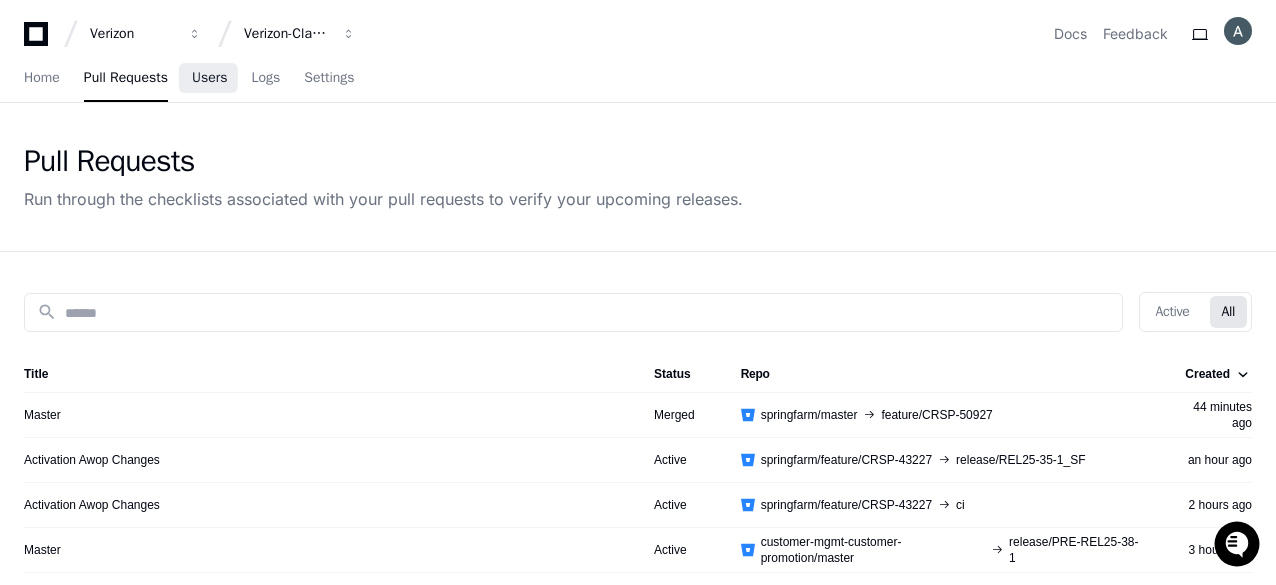 click on "Users" at bounding box center [210, 78] 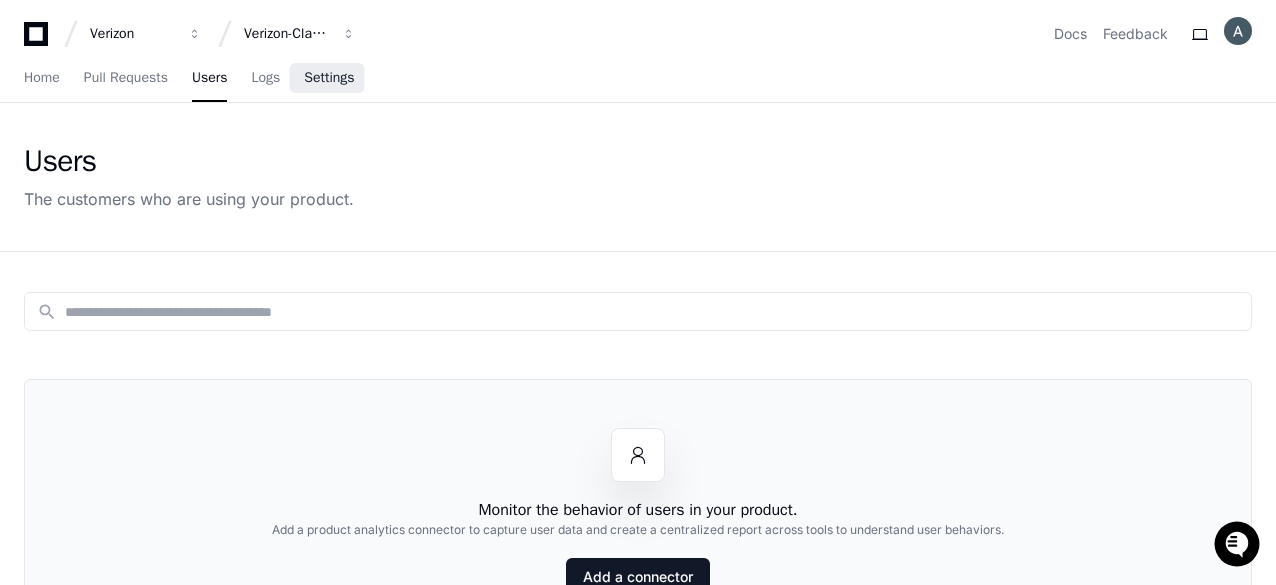 click on "Settings" at bounding box center [329, 78] 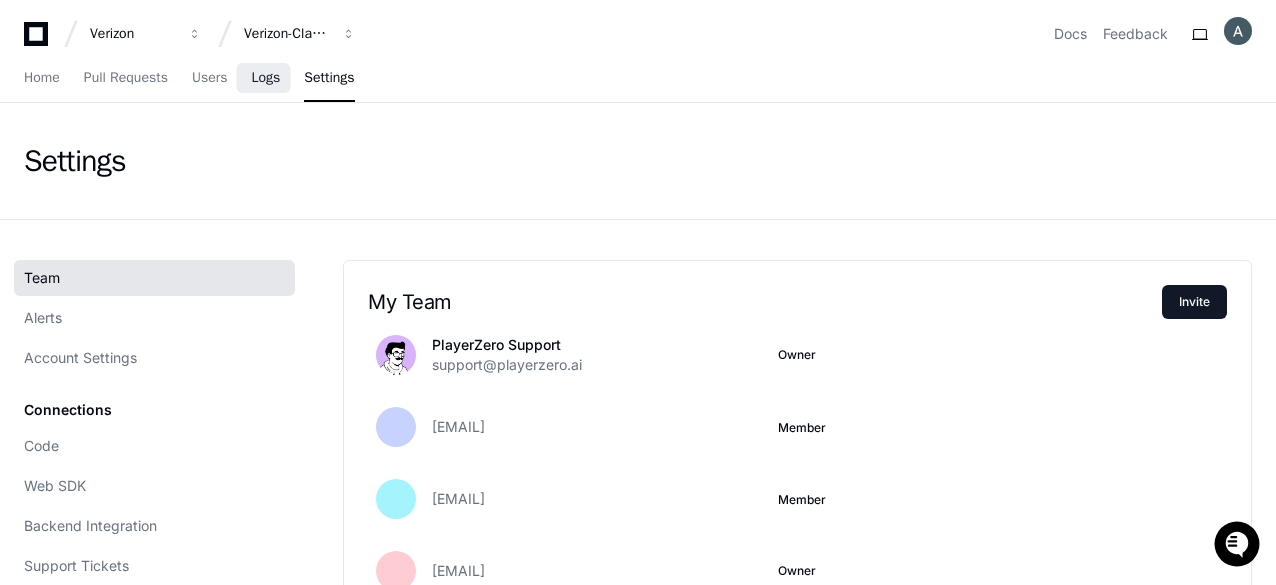 click on "Logs" at bounding box center (265, 78) 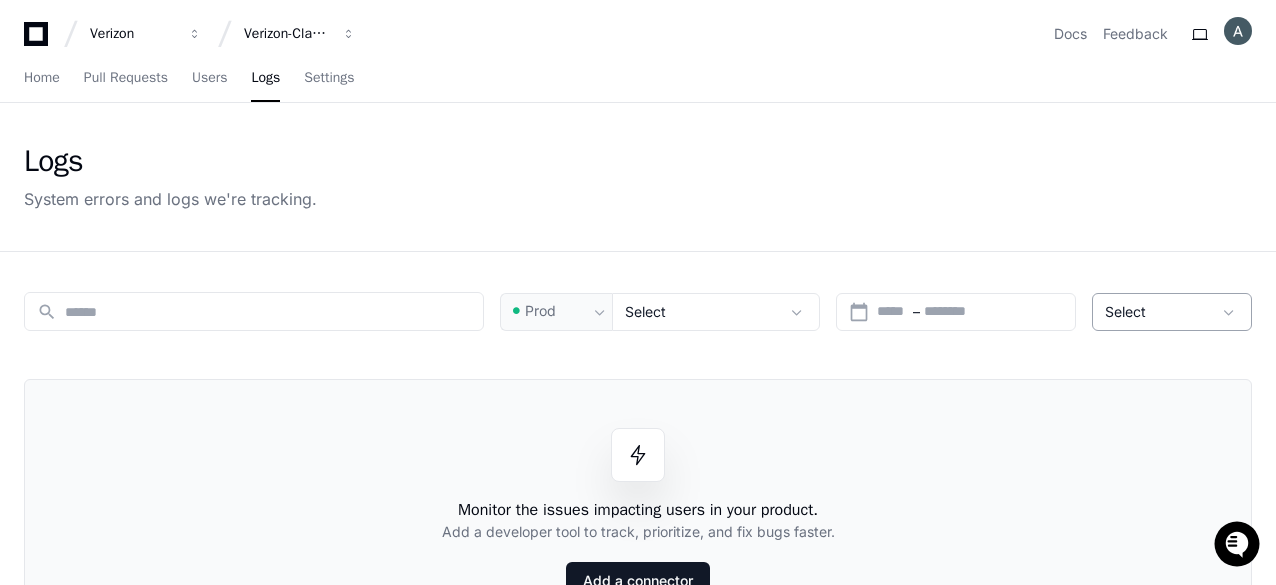 click 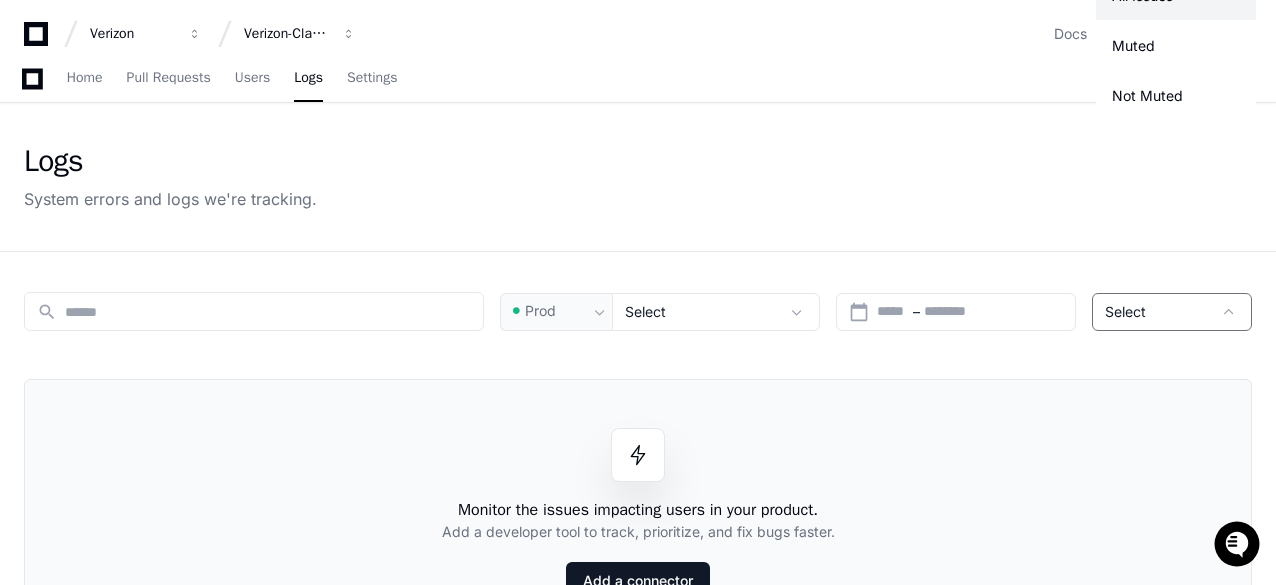 scroll, scrollTop: 368, scrollLeft: 0, axis: vertical 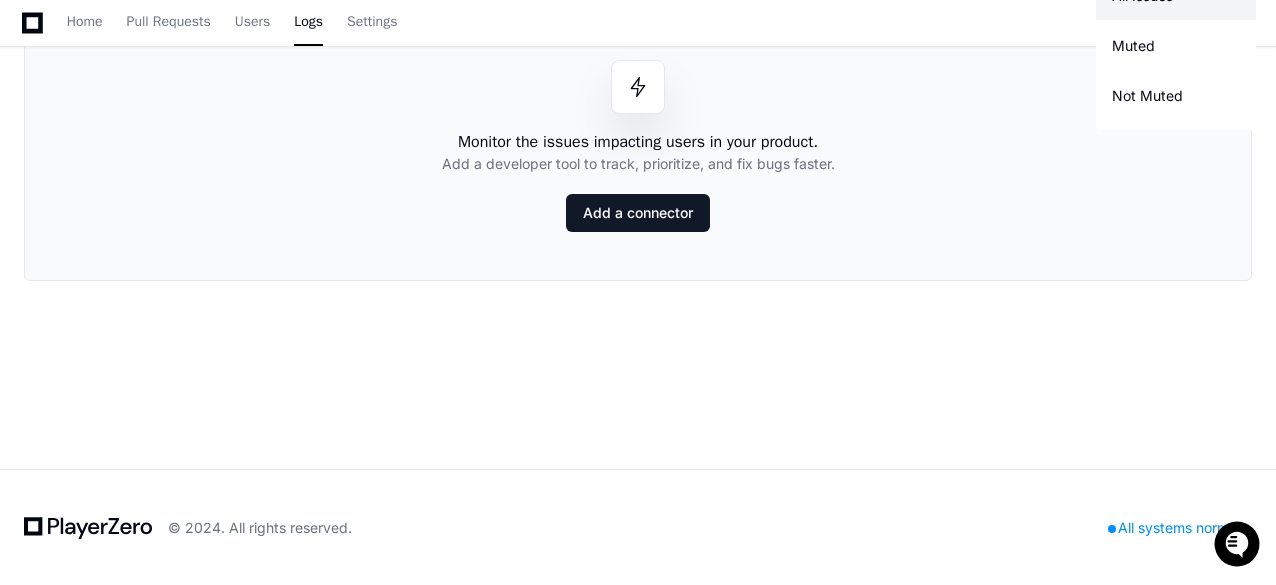 click at bounding box center (638, 292) 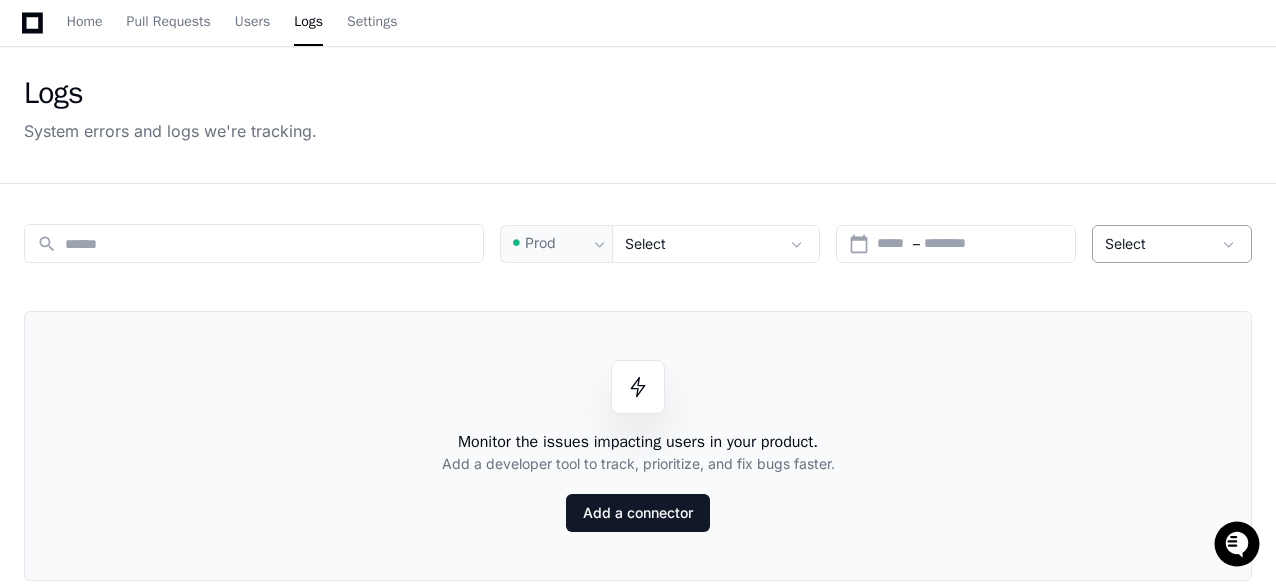 scroll, scrollTop: 0, scrollLeft: 0, axis: both 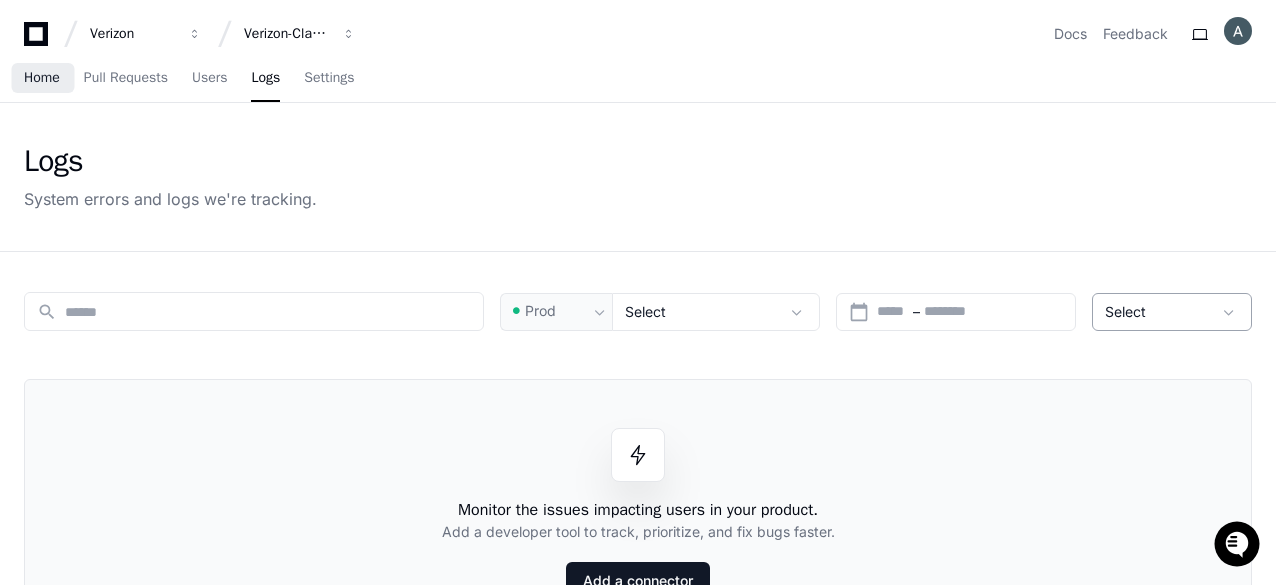 click on "Home" at bounding box center (42, 78) 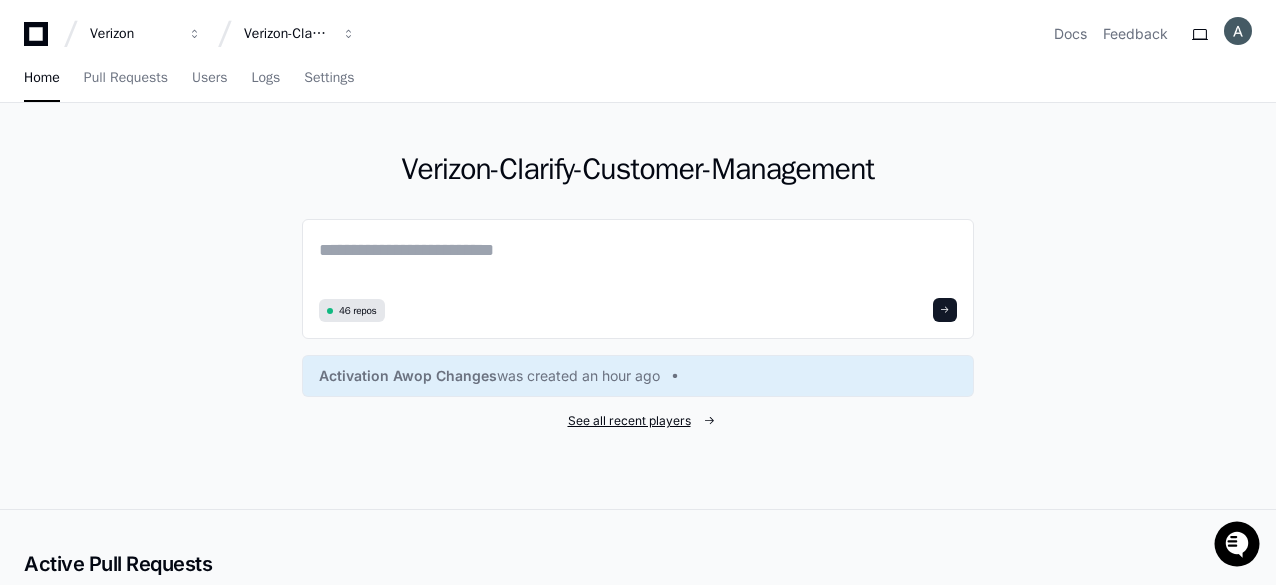 click on "See all recent players" 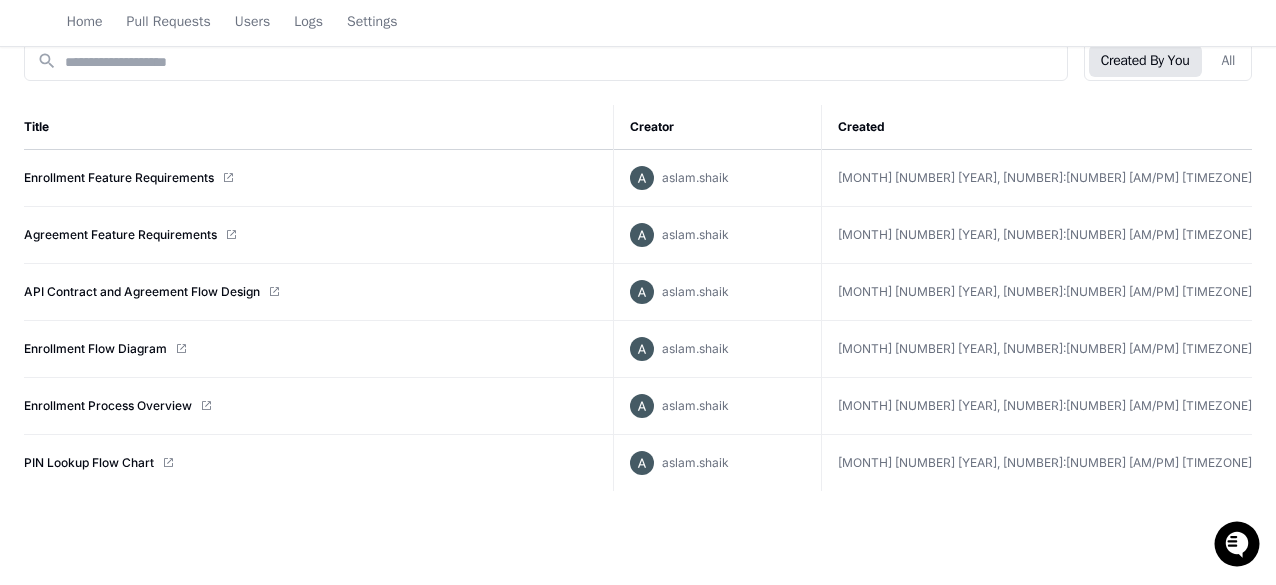 scroll, scrollTop: 51, scrollLeft: 0, axis: vertical 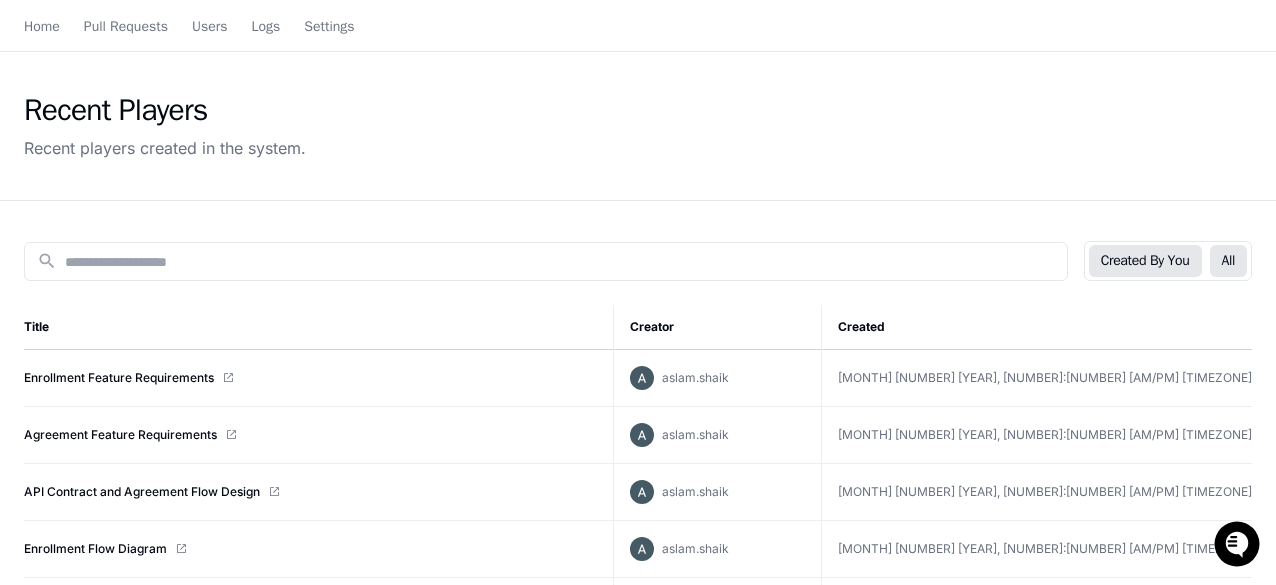 click on "All" 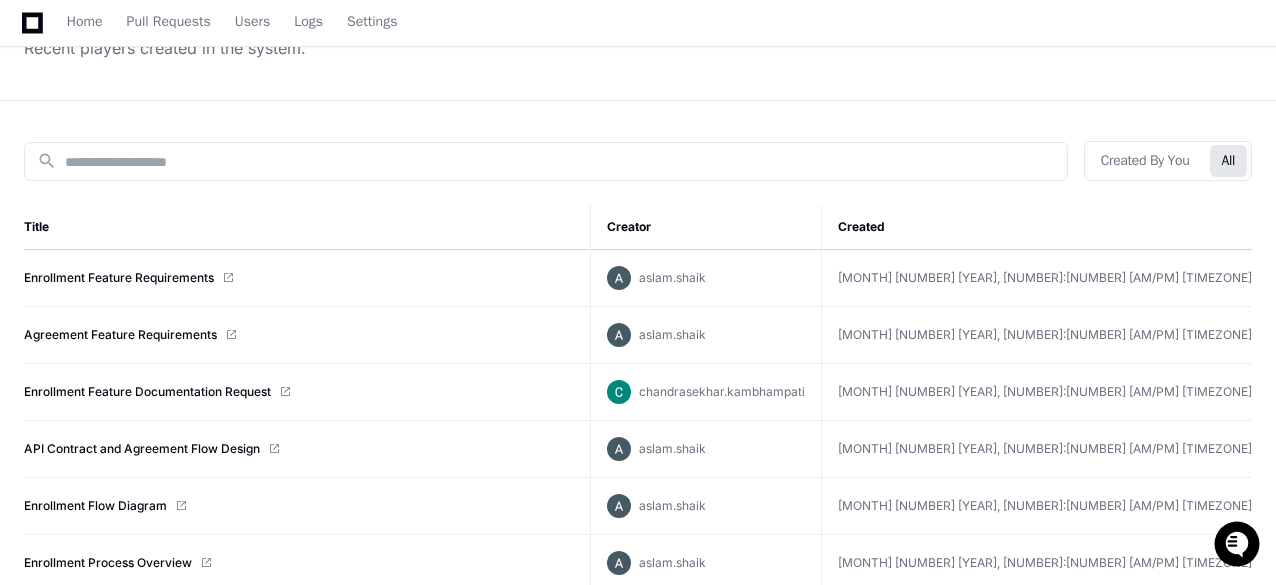 scroll, scrollTop: 251, scrollLeft: 0, axis: vertical 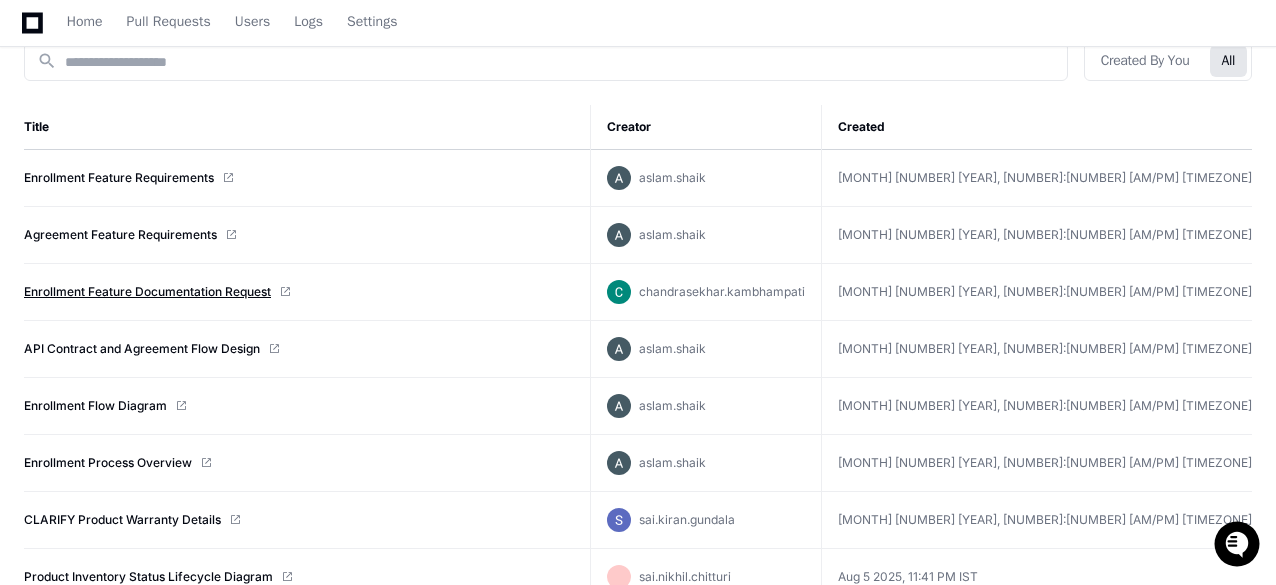 click on "Enrollment Feature Documentation Request" 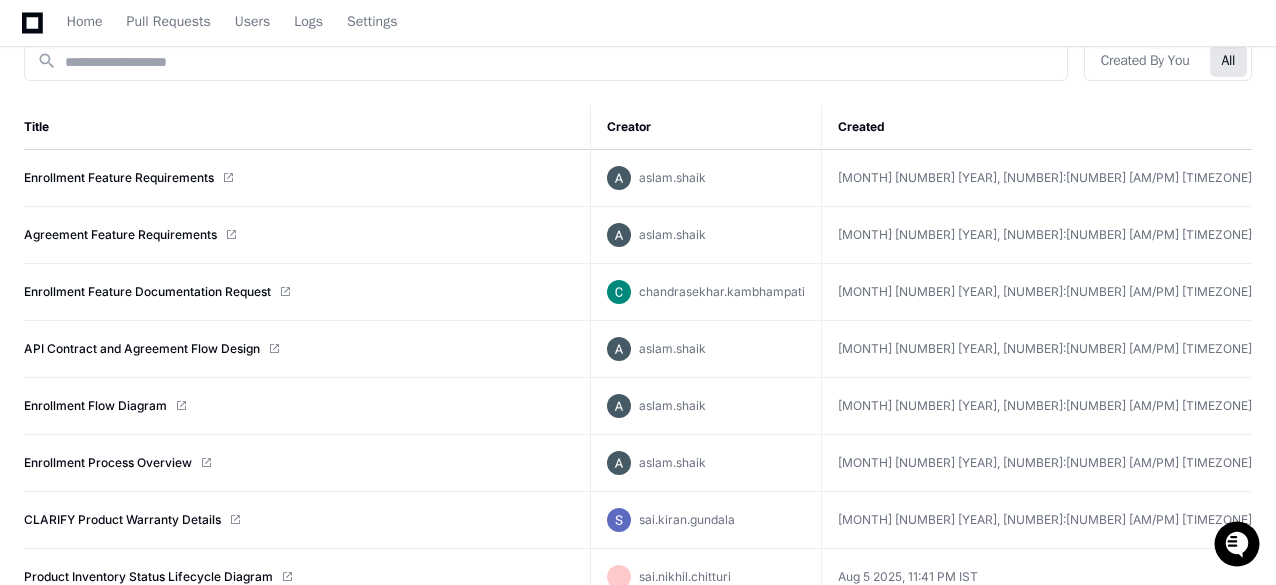 scroll, scrollTop: 0, scrollLeft: 0, axis: both 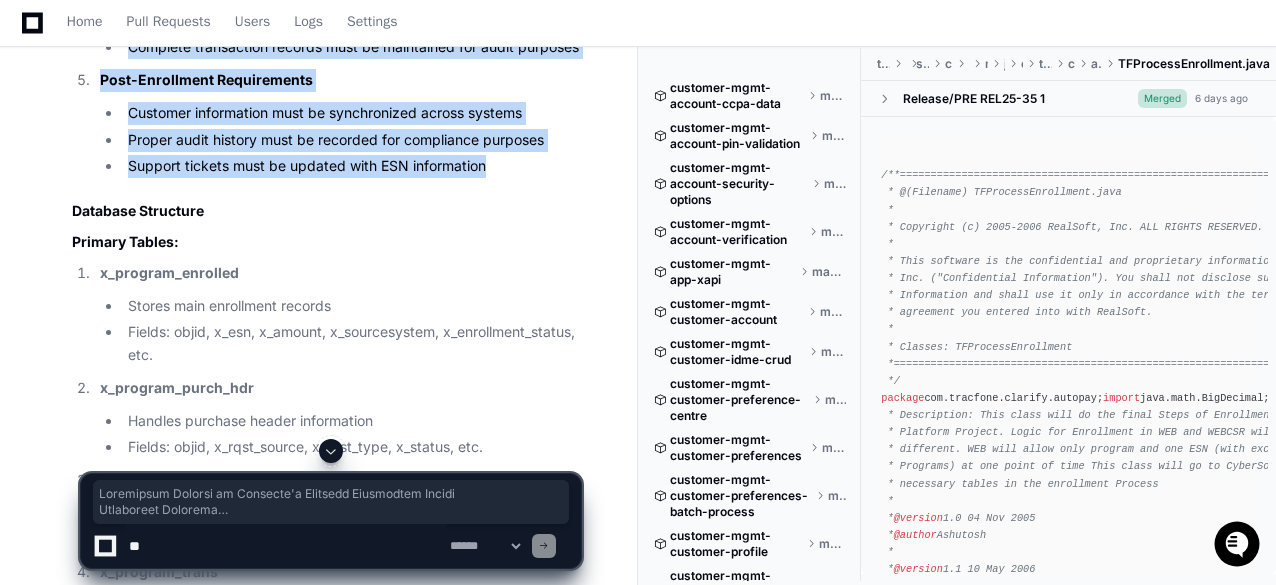 drag, startPoint x: 72, startPoint y: 91, endPoint x: 502, endPoint y: 210, distance: 446.16254 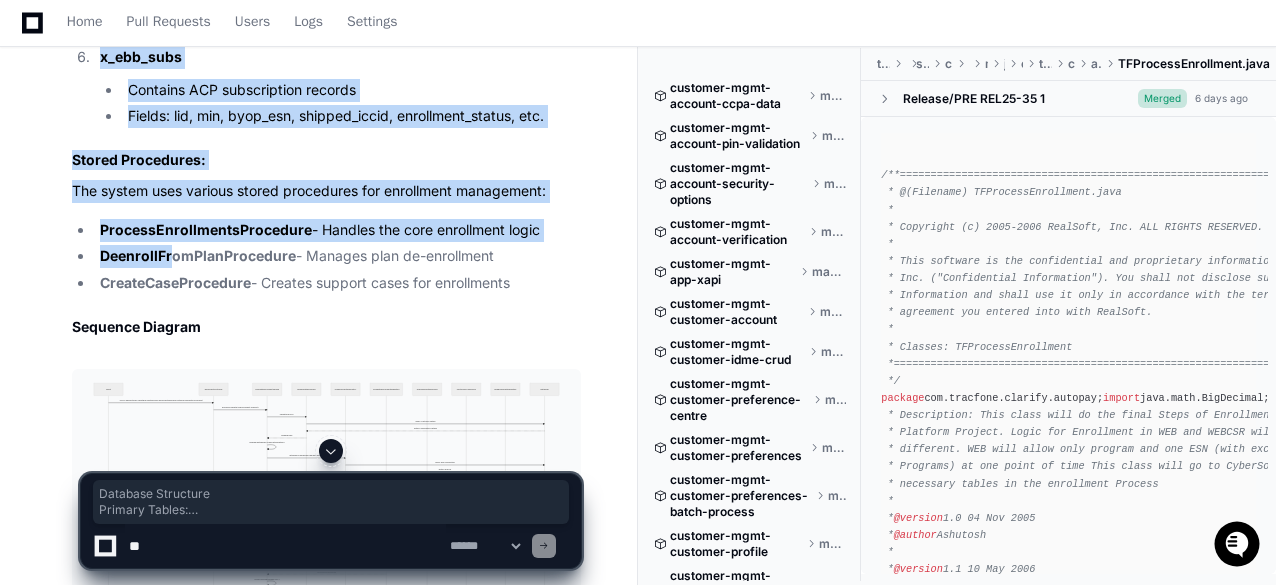 scroll, scrollTop: 3300, scrollLeft: 0, axis: vertical 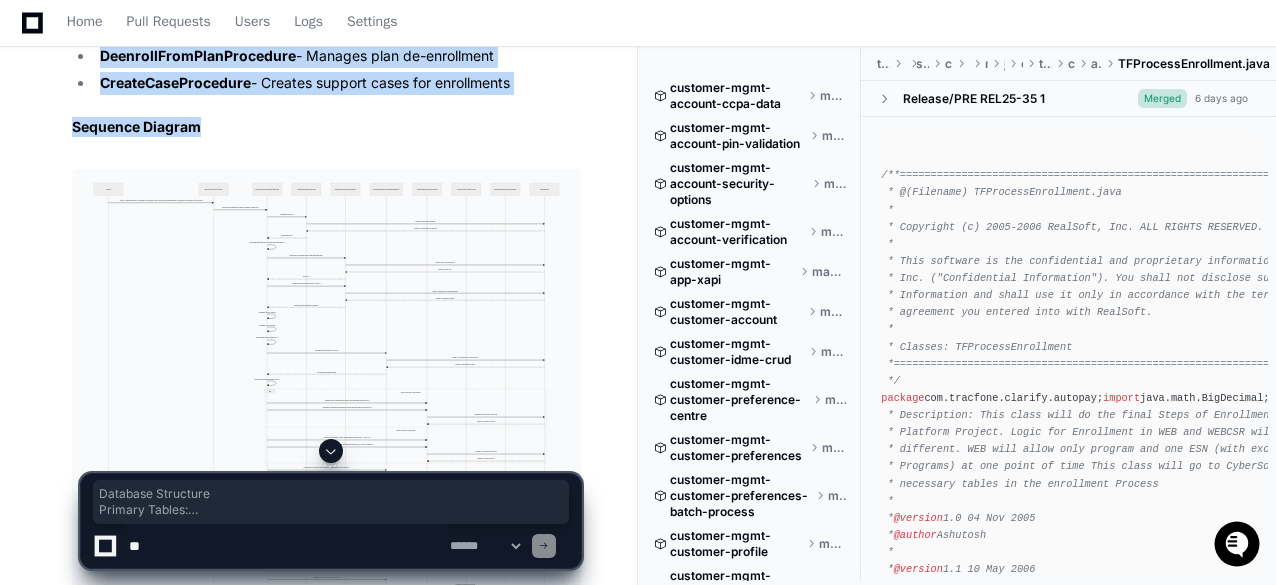 drag, startPoint x: 70, startPoint y: 248, endPoint x: 260, endPoint y: 165, distance: 207.33789 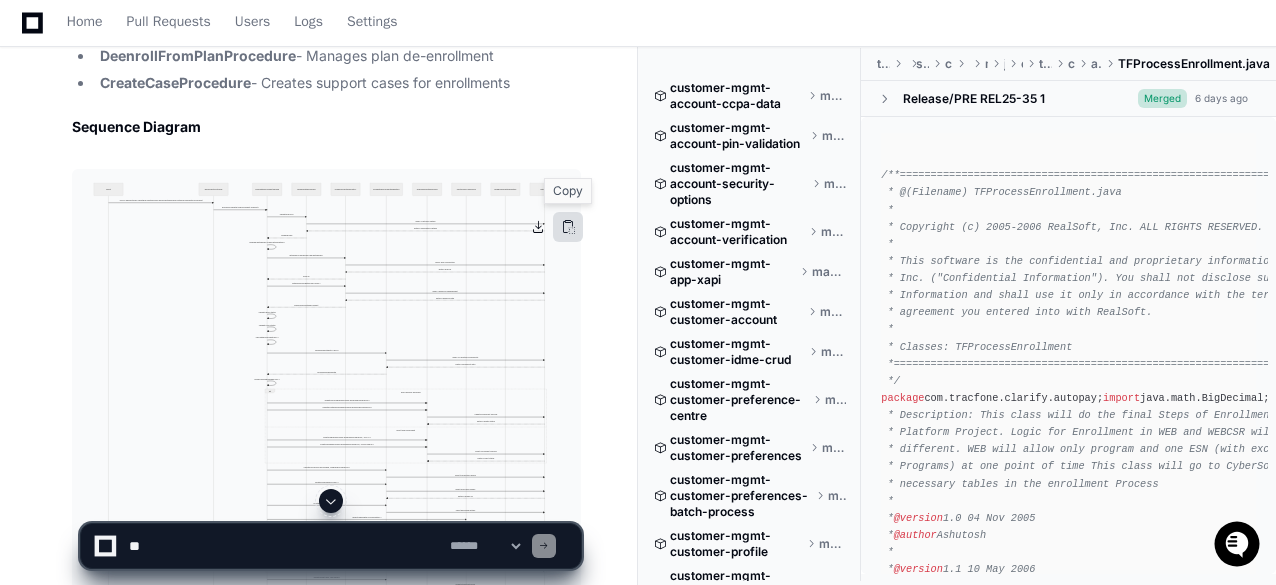click at bounding box center (568, 227) 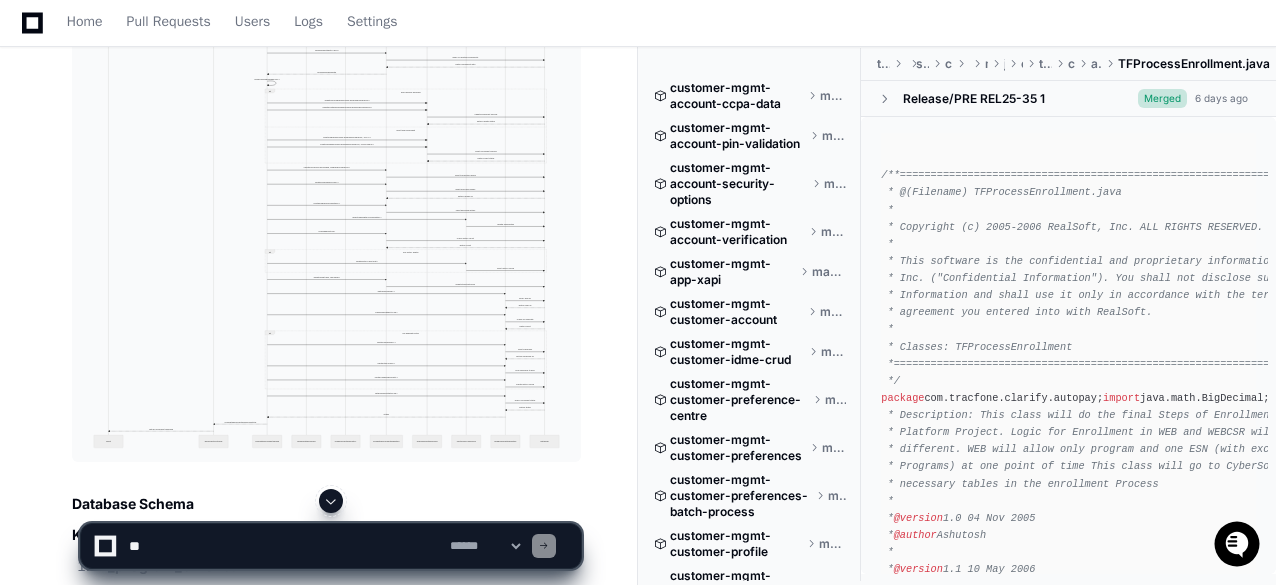 scroll, scrollTop: 3900, scrollLeft: 0, axis: vertical 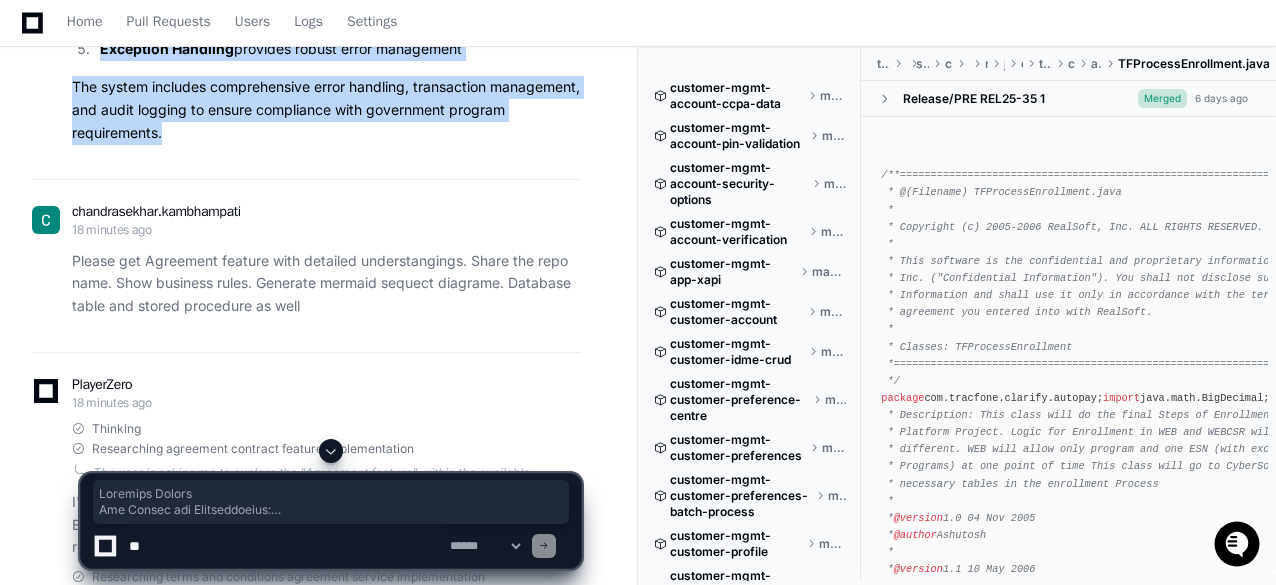 drag, startPoint x: 160, startPoint y: 307, endPoint x: 243, endPoint y: 177, distance: 154.23683 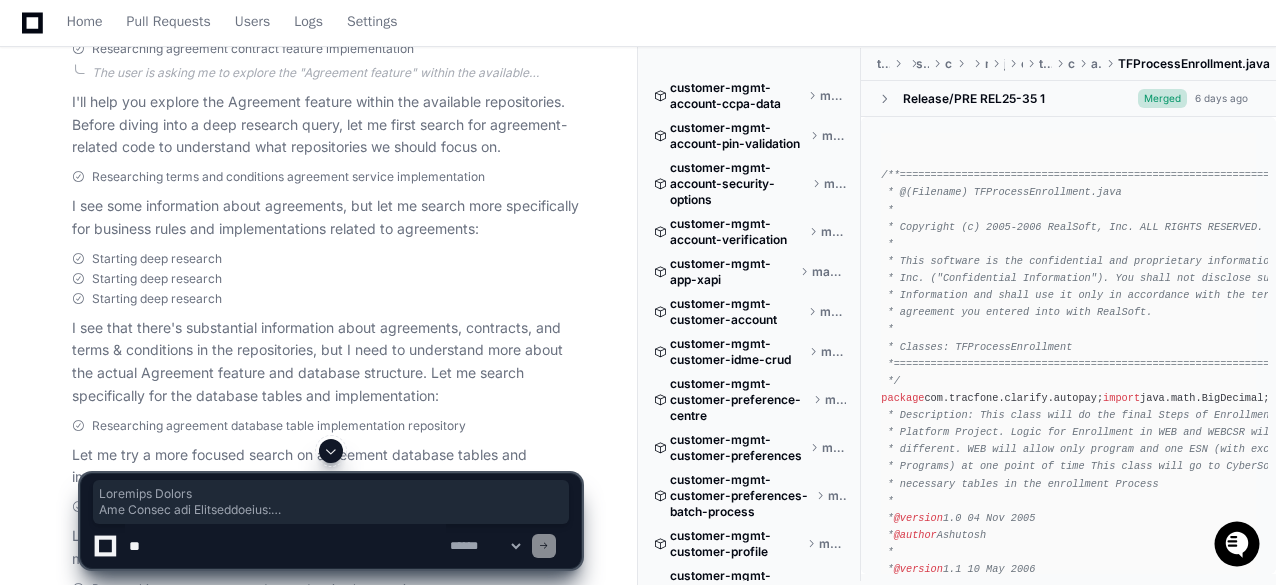 scroll, scrollTop: 6100, scrollLeft: 0, axis: vertical 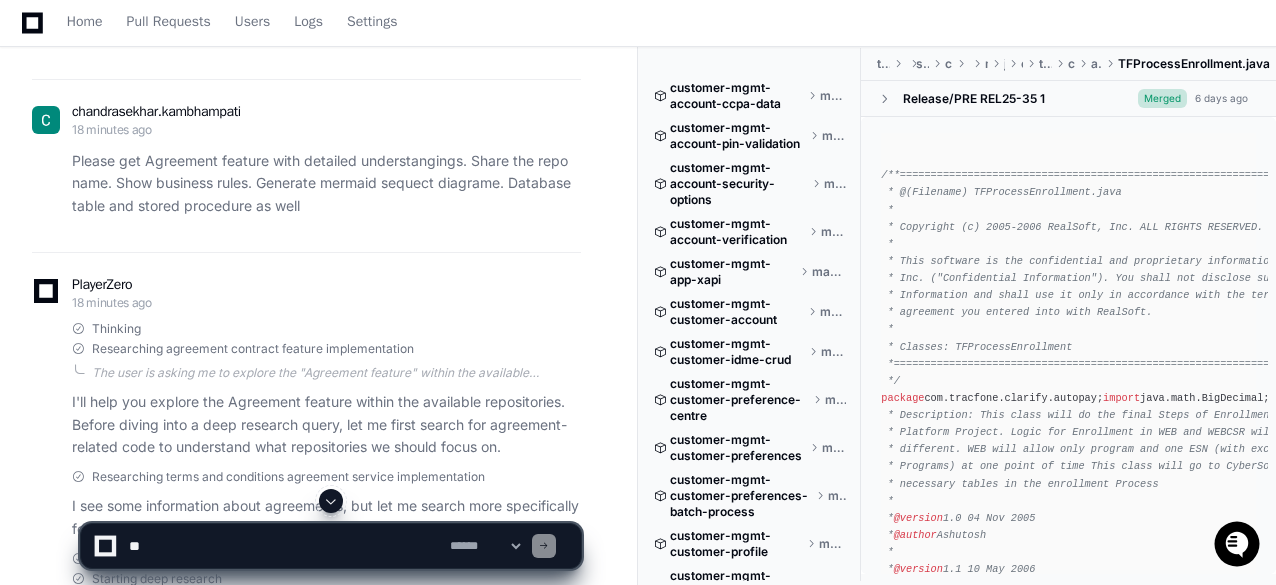 click on "Please get Agreement feature with detailed understangings. Share the repo name. Show business rules. Generate mermaid sequect diagrame. Database table and stored procedure as well" 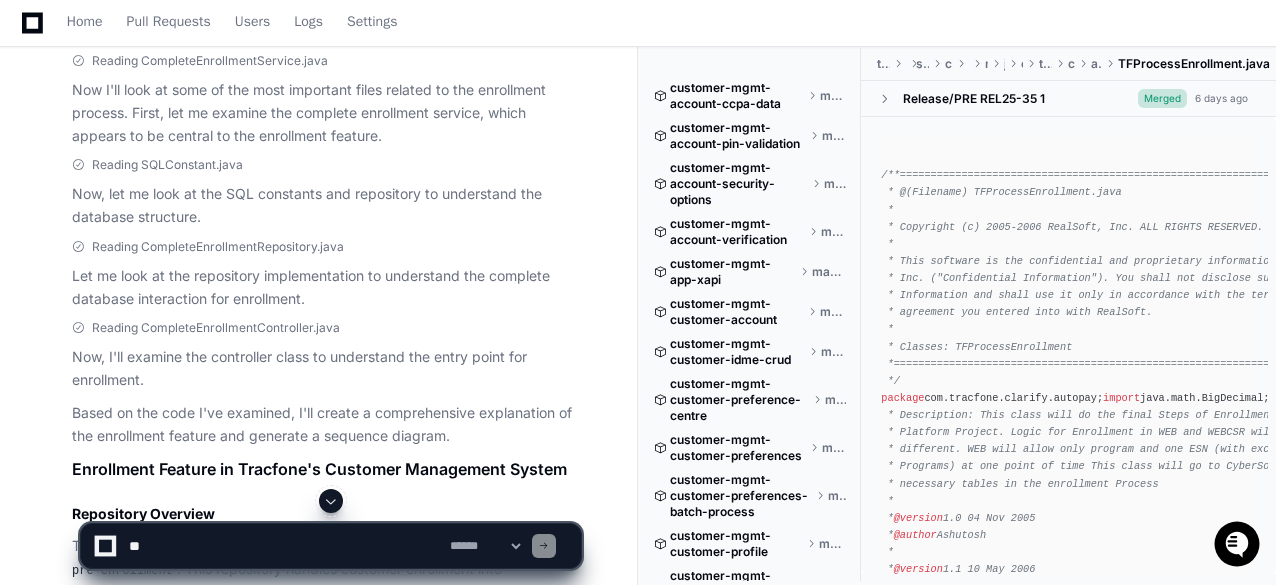 scroll, scrollTop: 1100, scrollLeft: 0, axis: vertical 